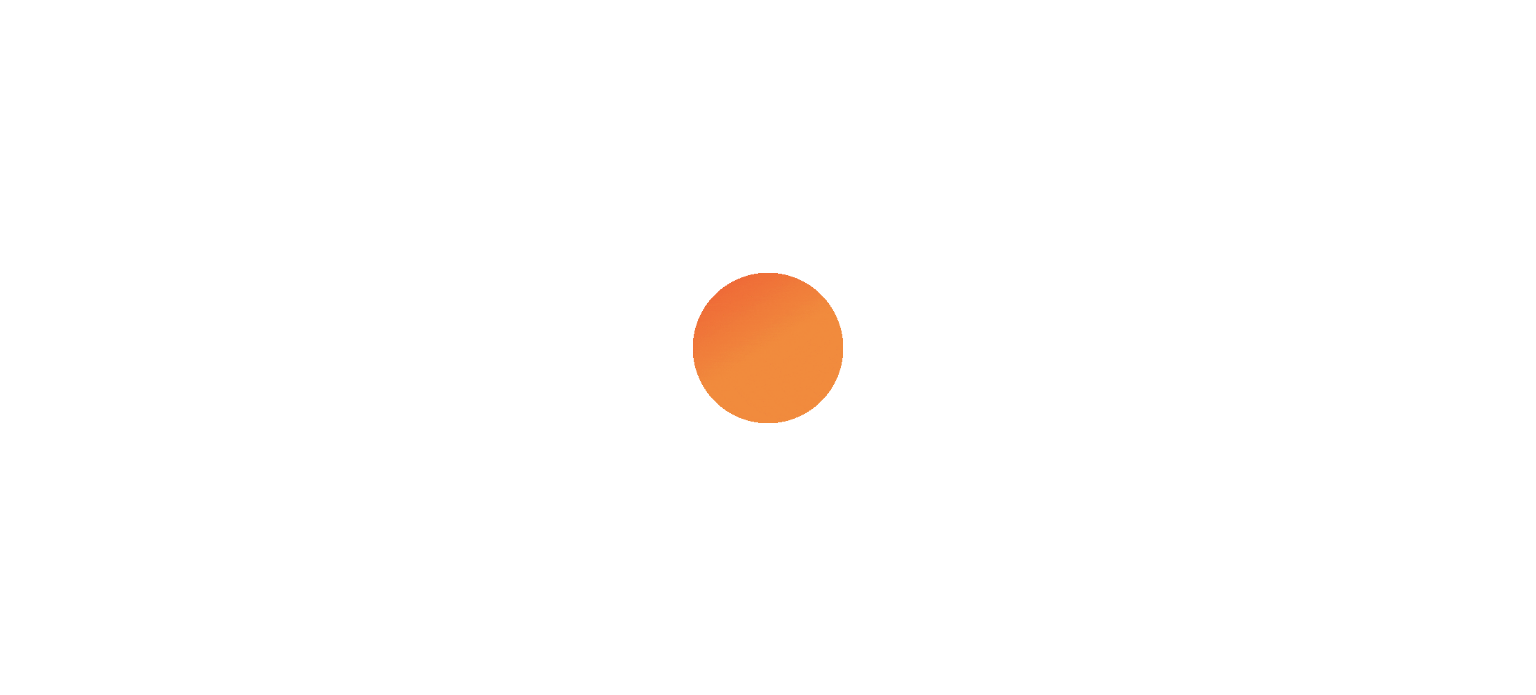 scroll, scrollTop: 0, scrollLeft: 0, axis: both 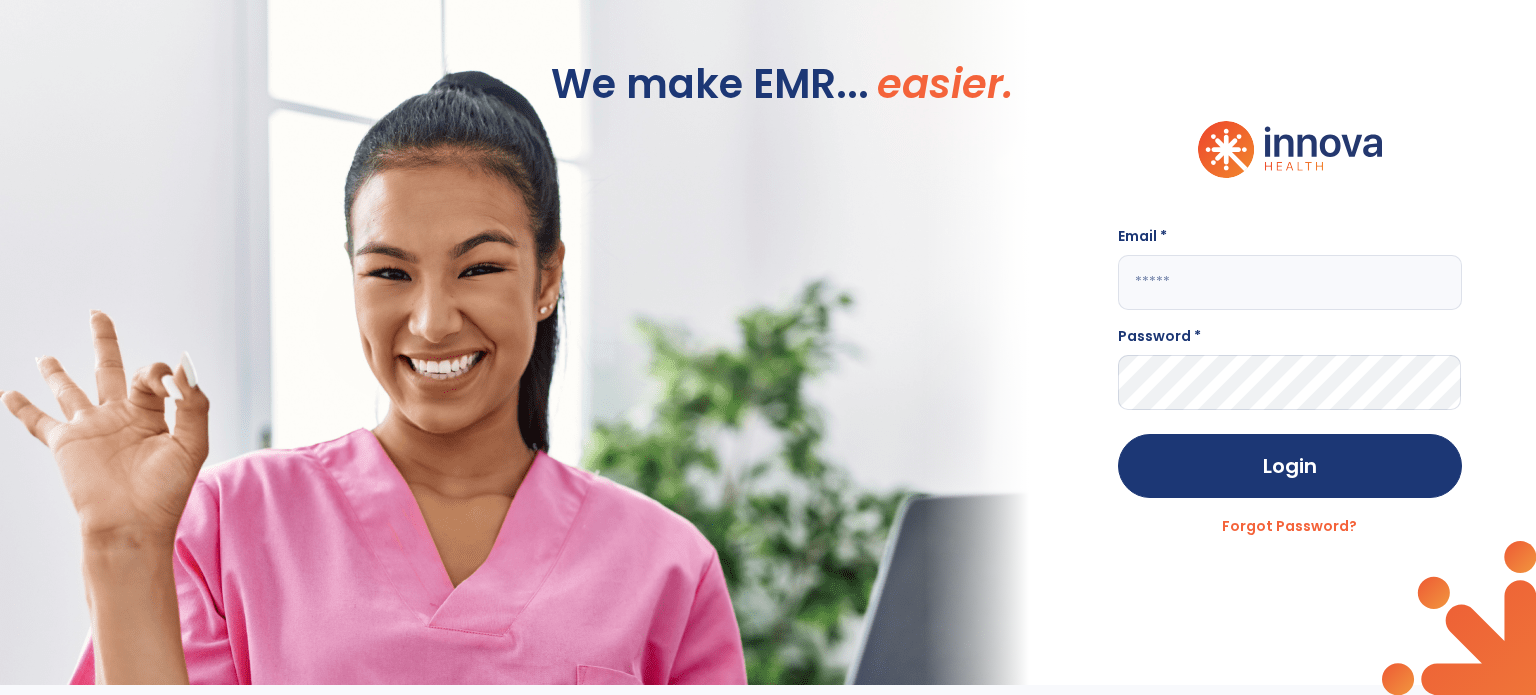 click 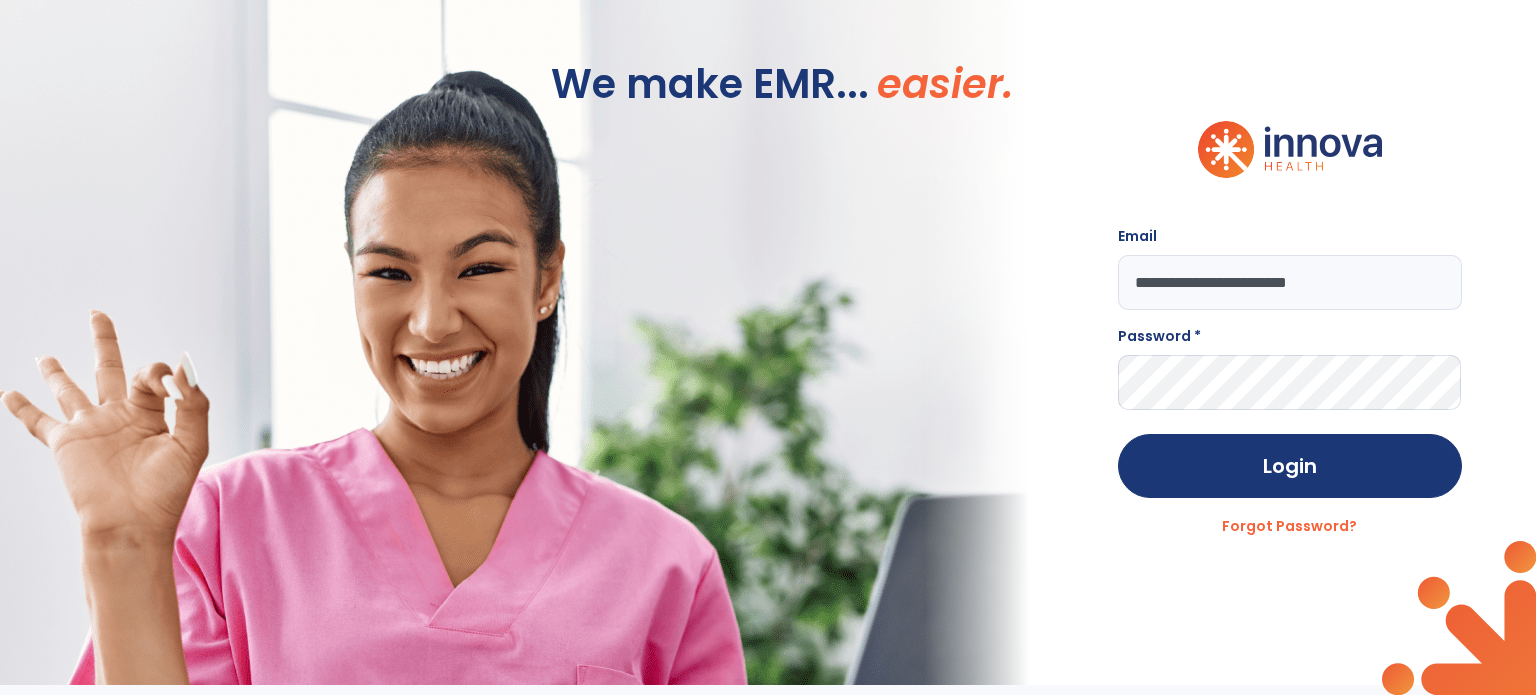 type on "**********" 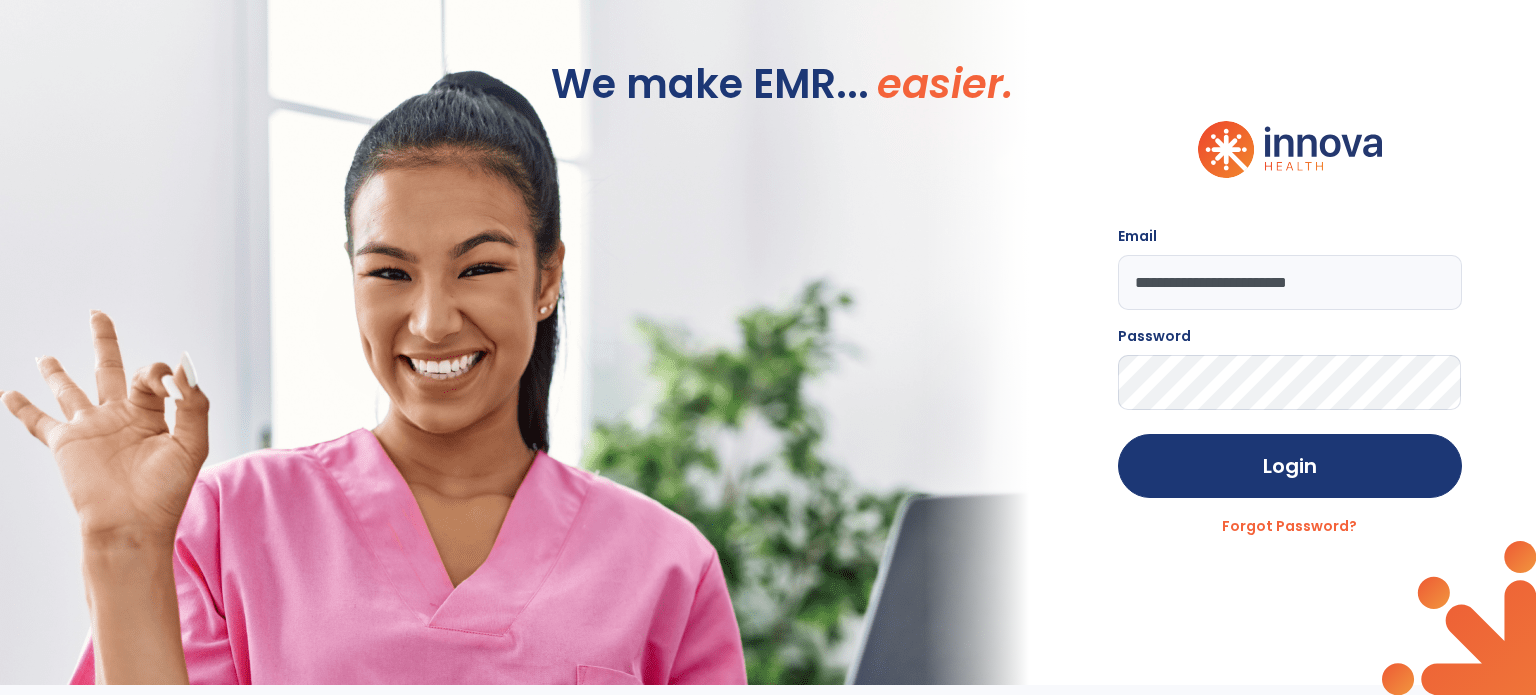 click on "Login" 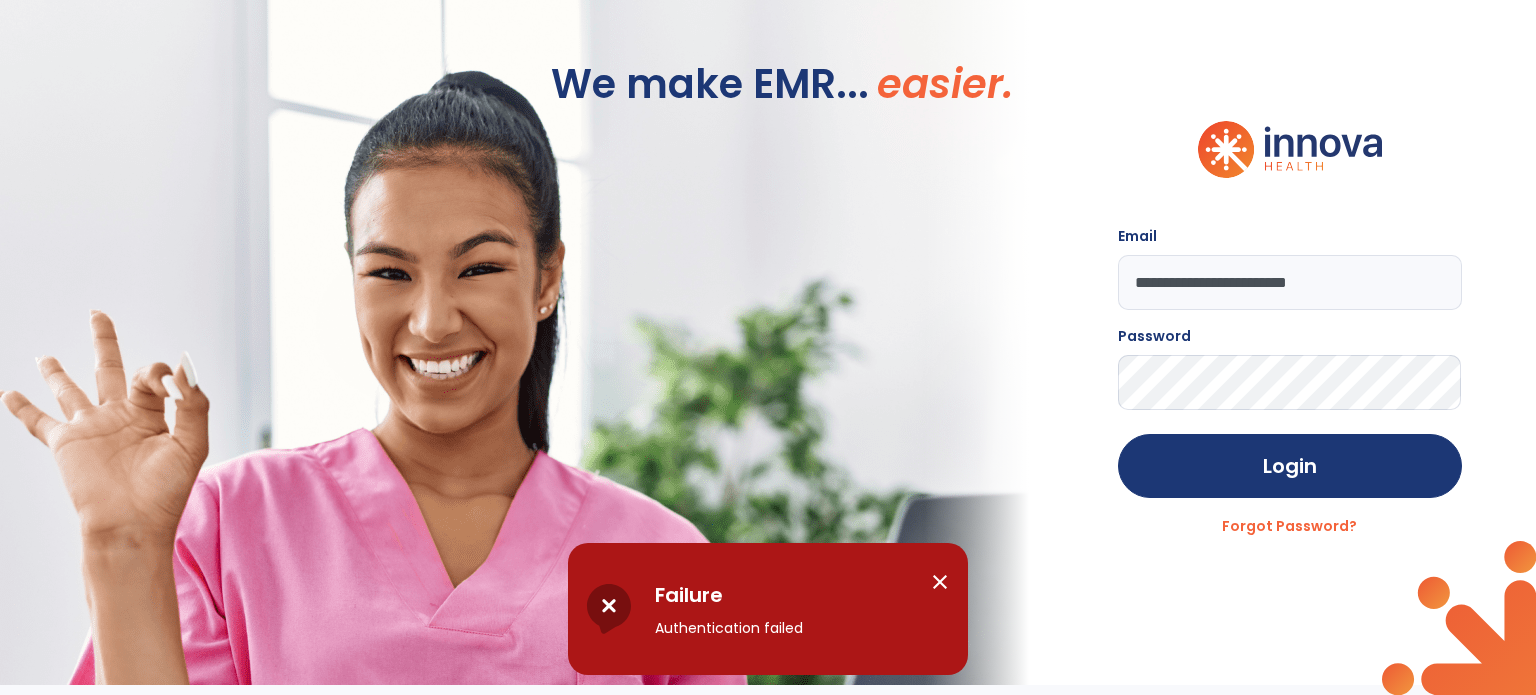 click on "Login" 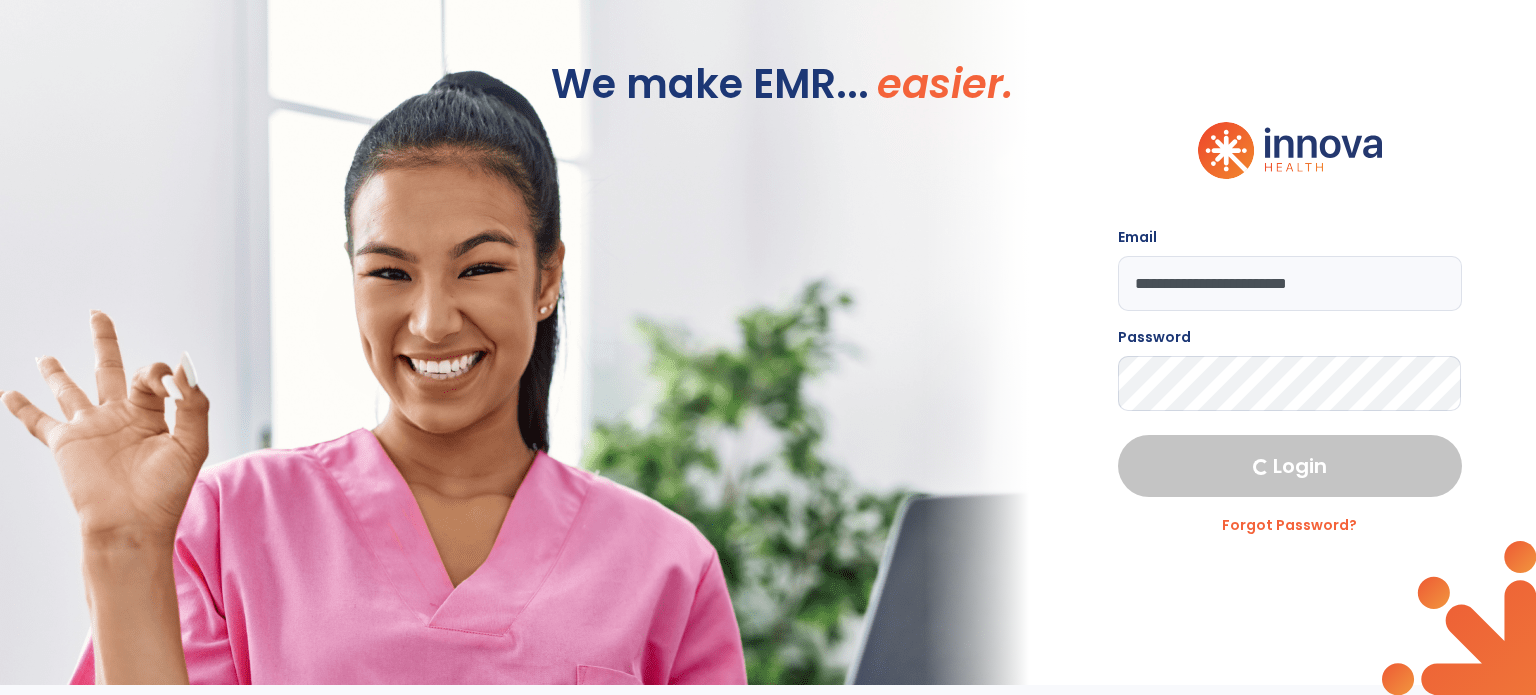 select on "****" 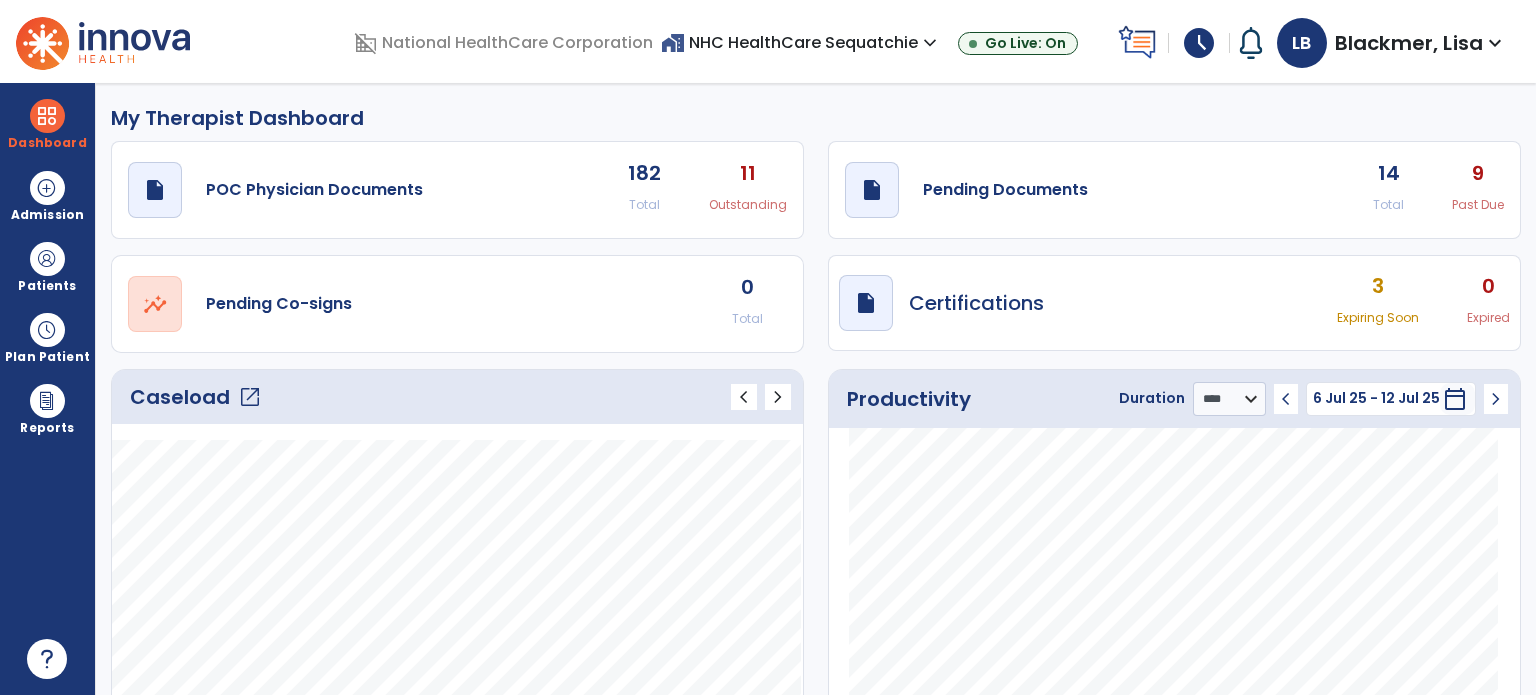 click on "expand_more" at bounding box center [1495, 43] 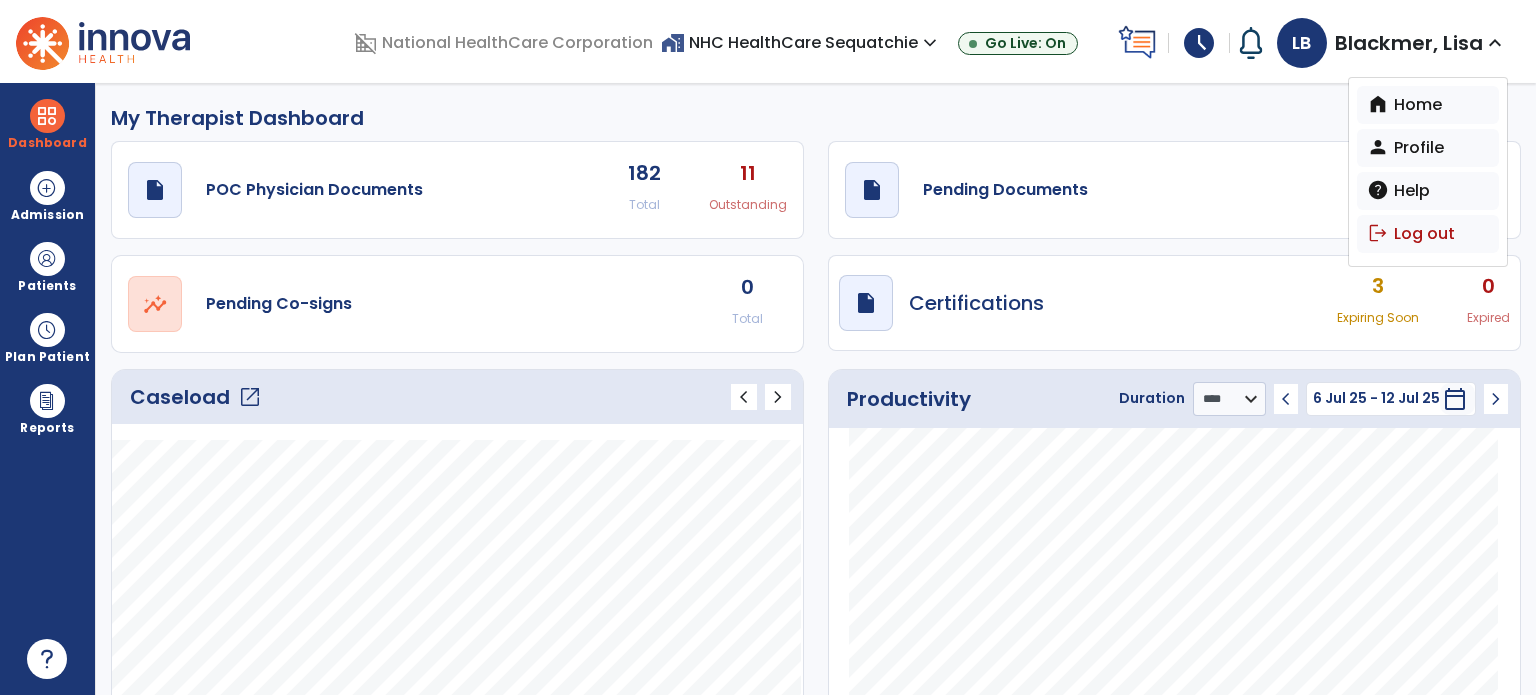 click on "home   Home" at bounding box center [1428, 105] 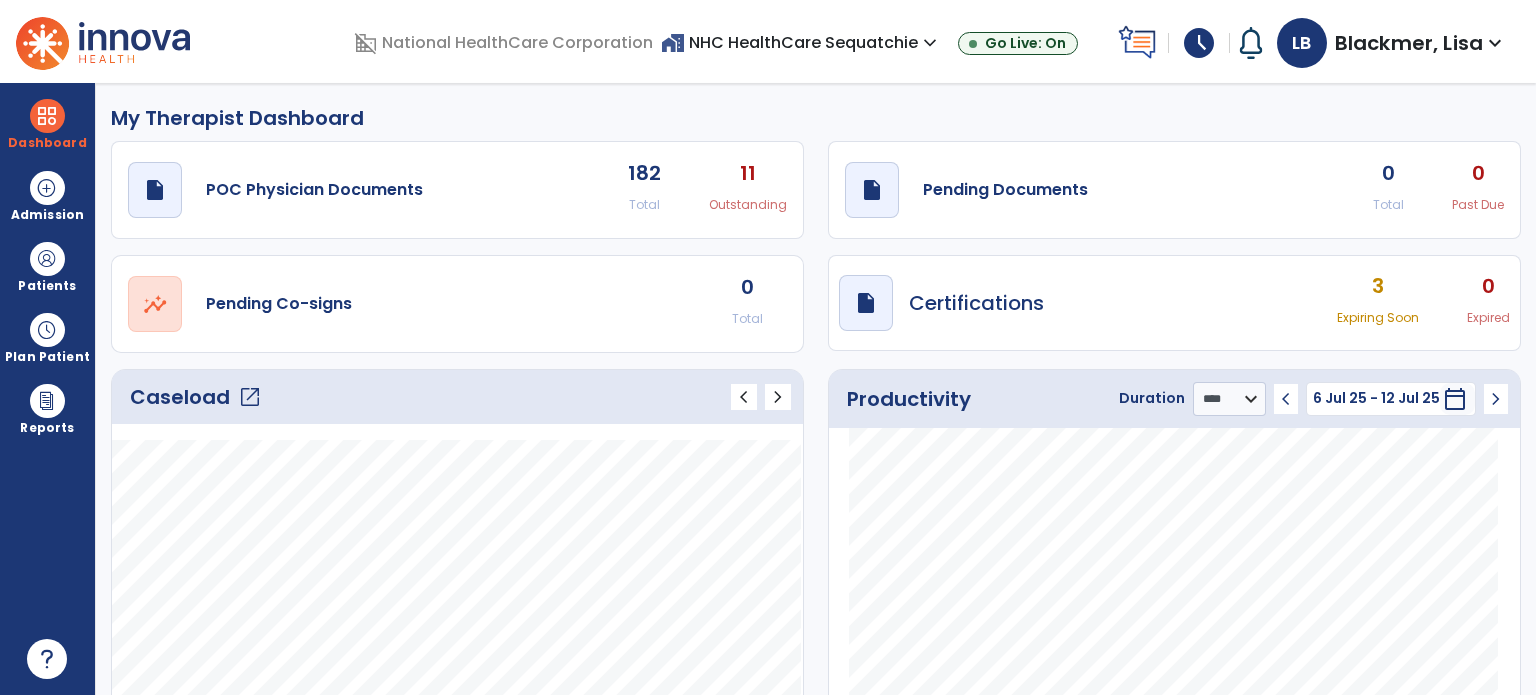 click on "Blackmer, Lisa" at bounding box center [1409, 43] 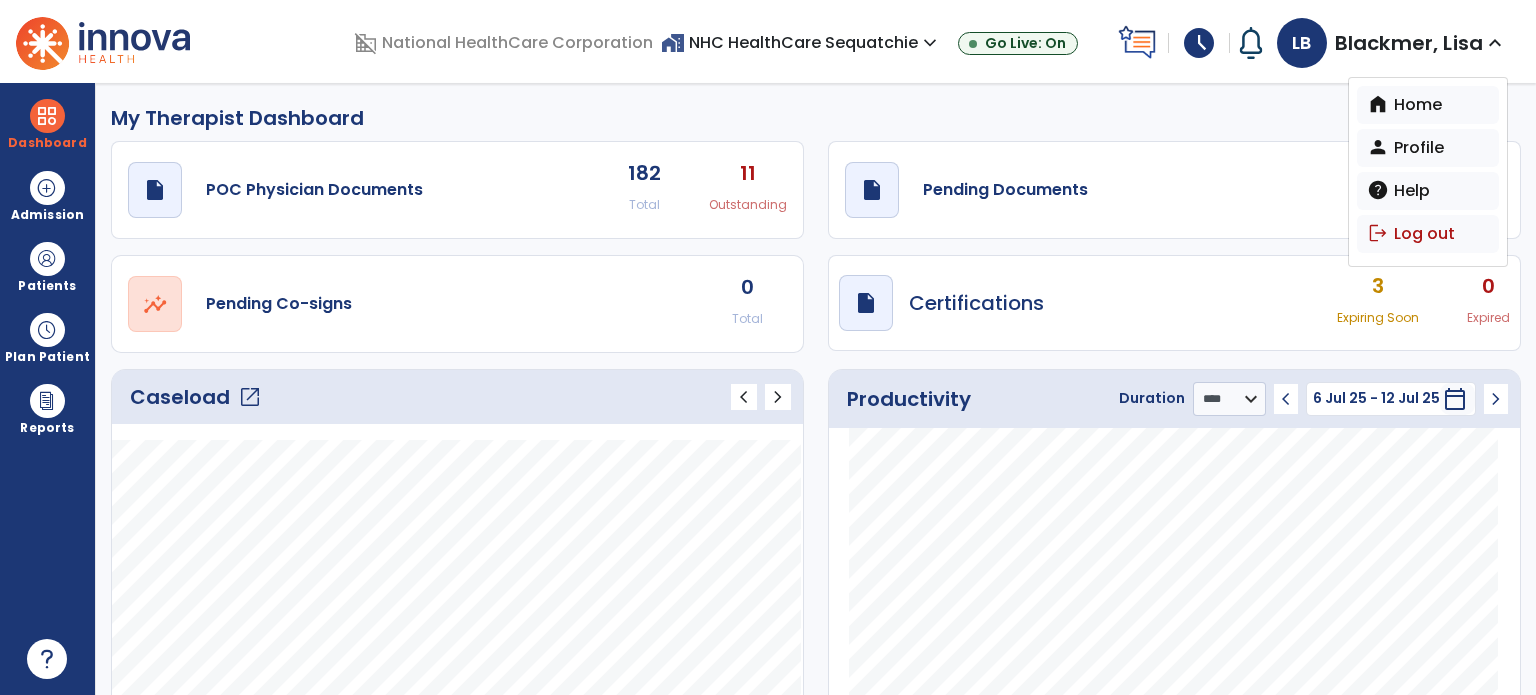 click on "person   Profile" at bounding box center (1428, 148) 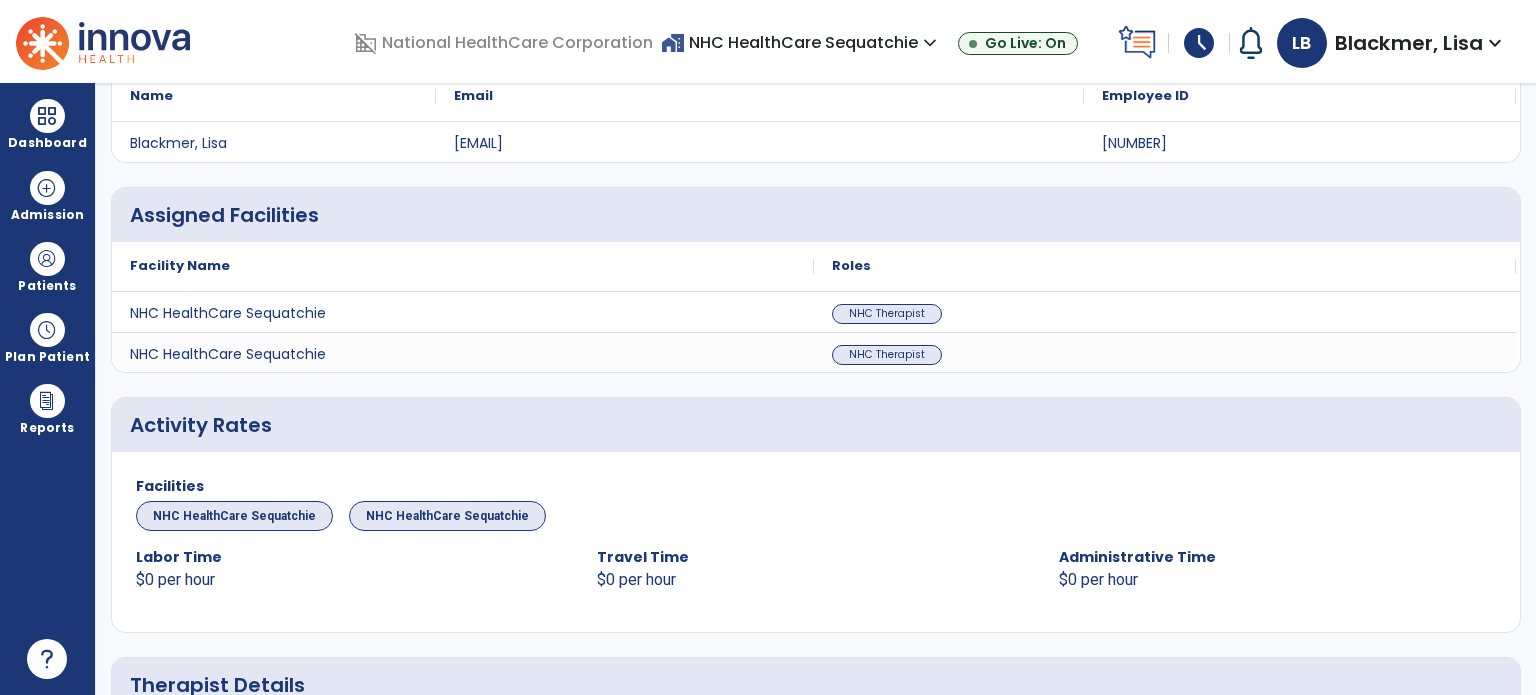 scroll, scrollTop: 0, scrollLeft: 0, axis: both 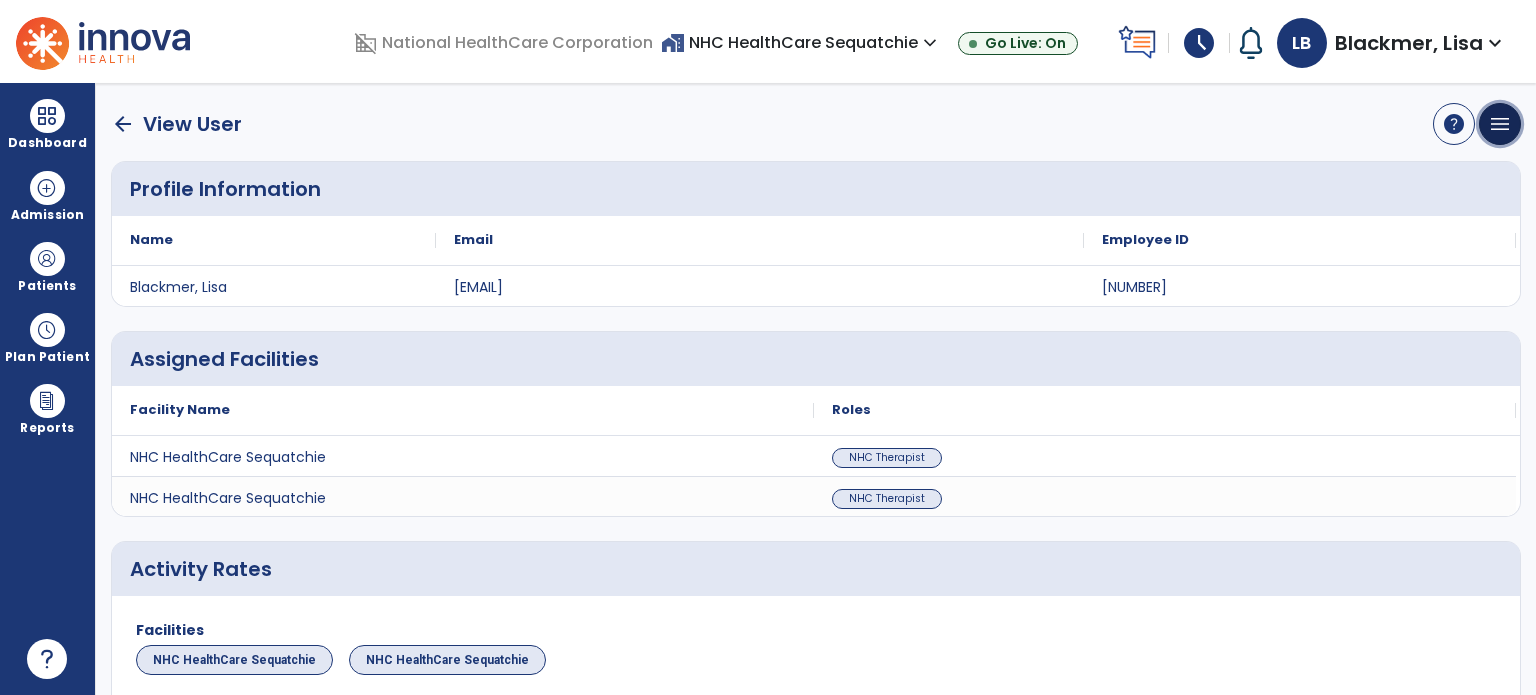 click on "menu" at bounding box center [1500, 124] 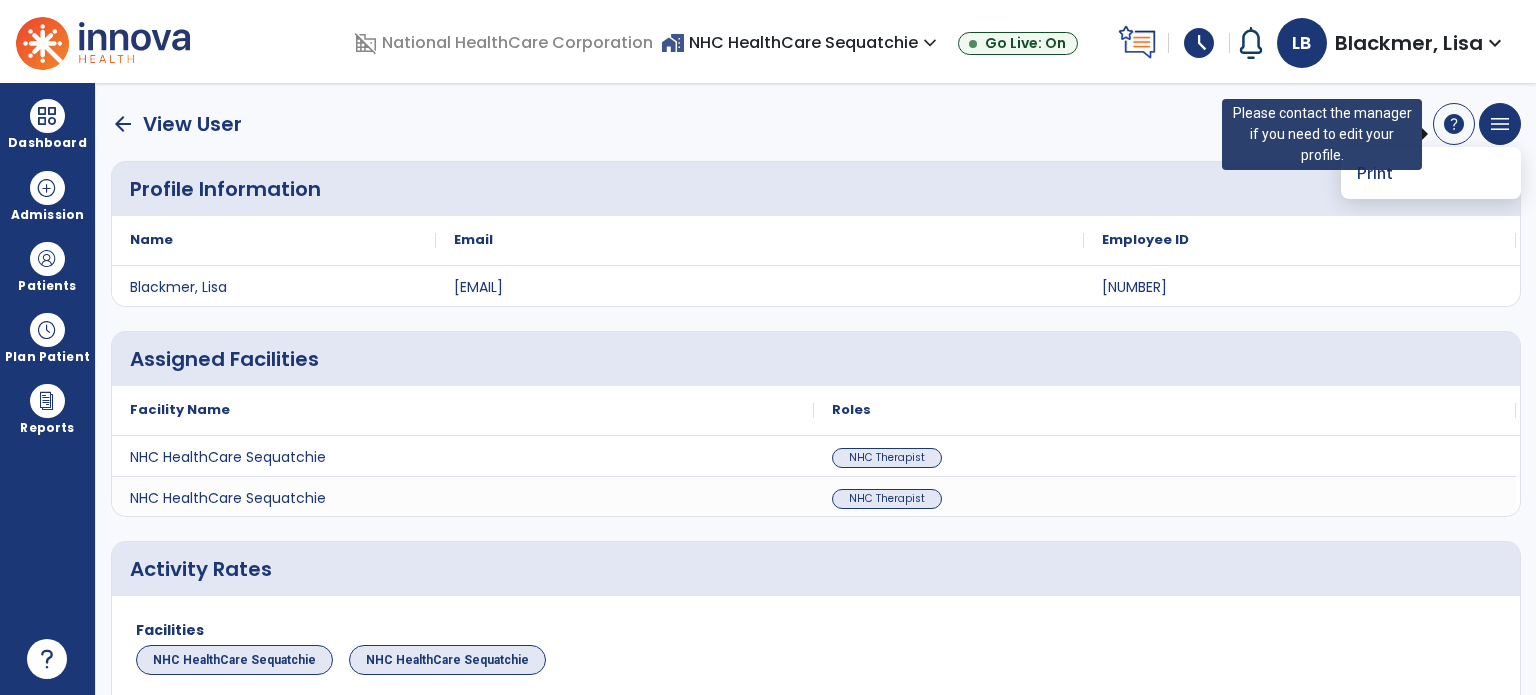 click on "help" at bounding box center [1454, 124] 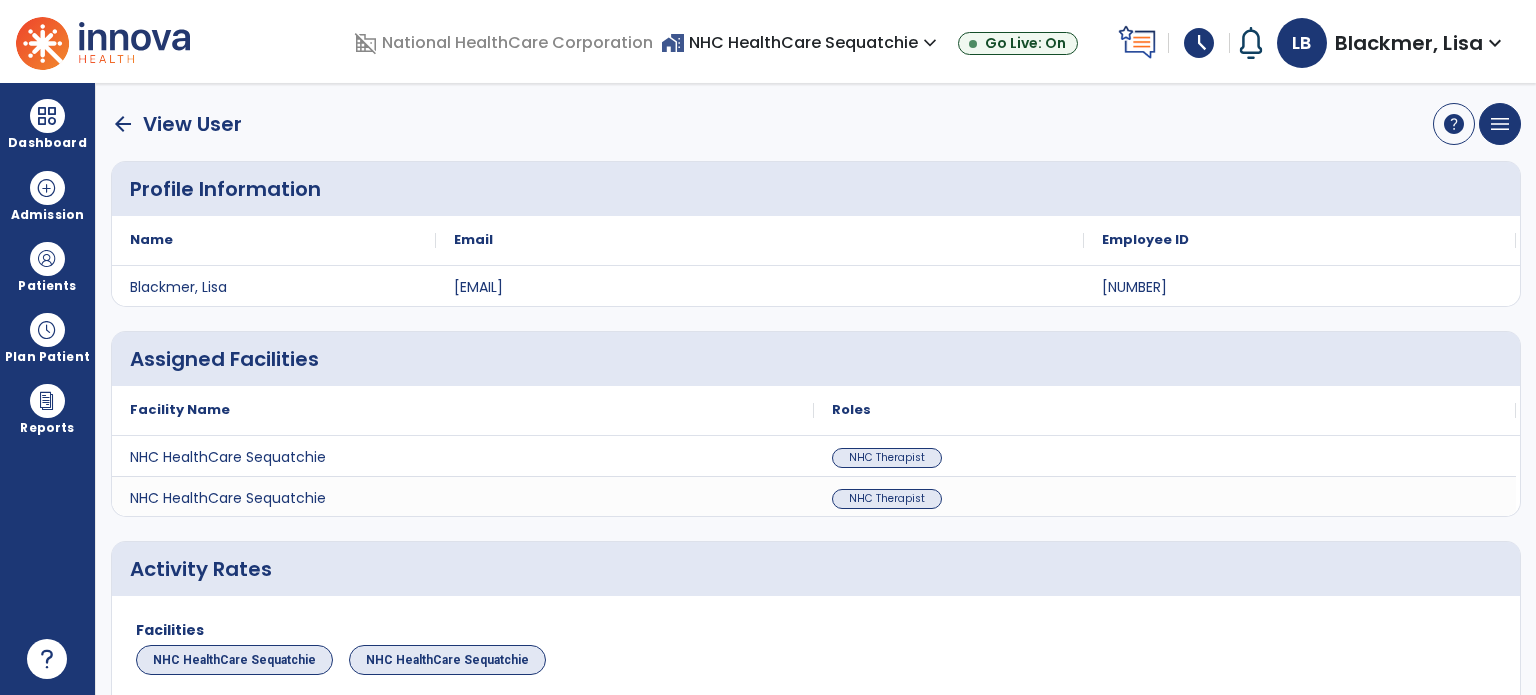 click on "arrow_back   View User" 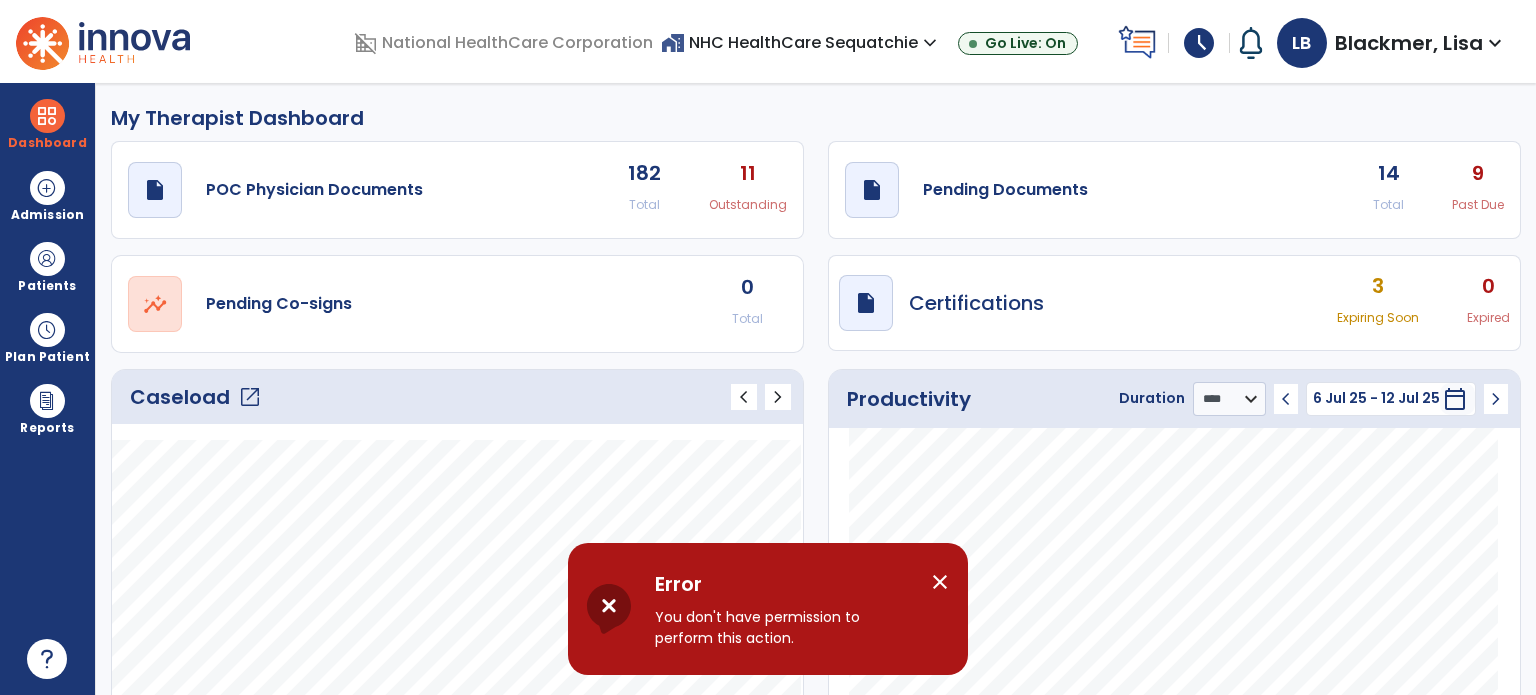click on "expand_more" at bounding box center [1495, 43] 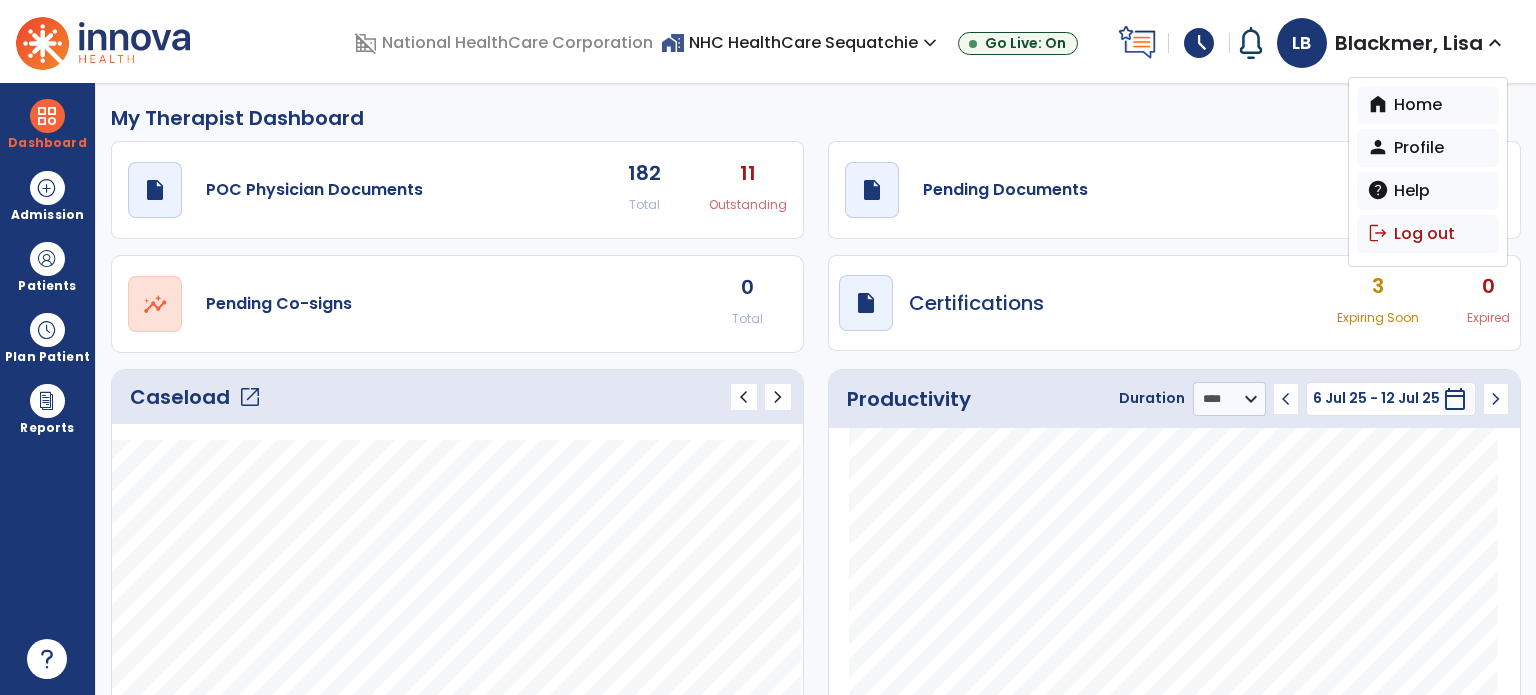 click on "person   Profile" at bounding box center [1428, 148] 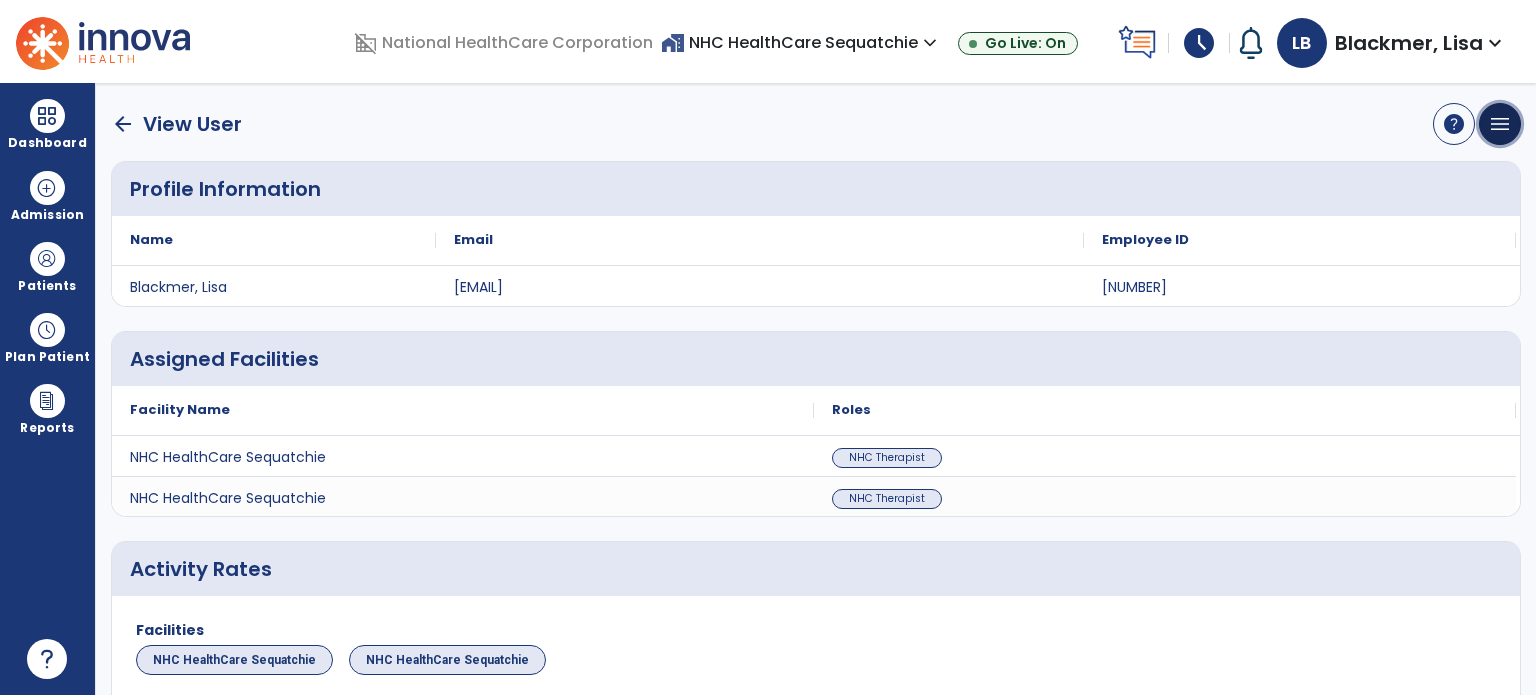click on "menu" at bounding box center [1500, 124] 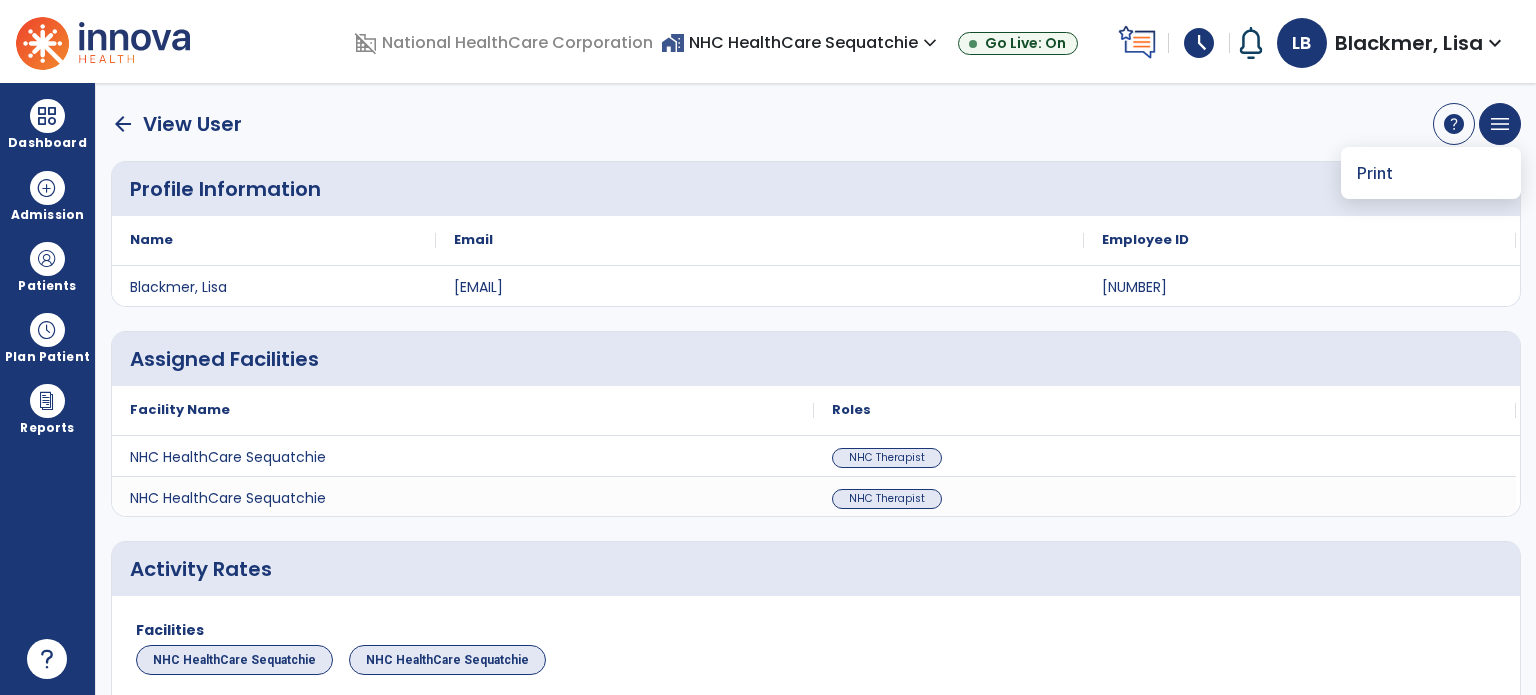 click on "expand_more" at bounding box center (1495, 43) 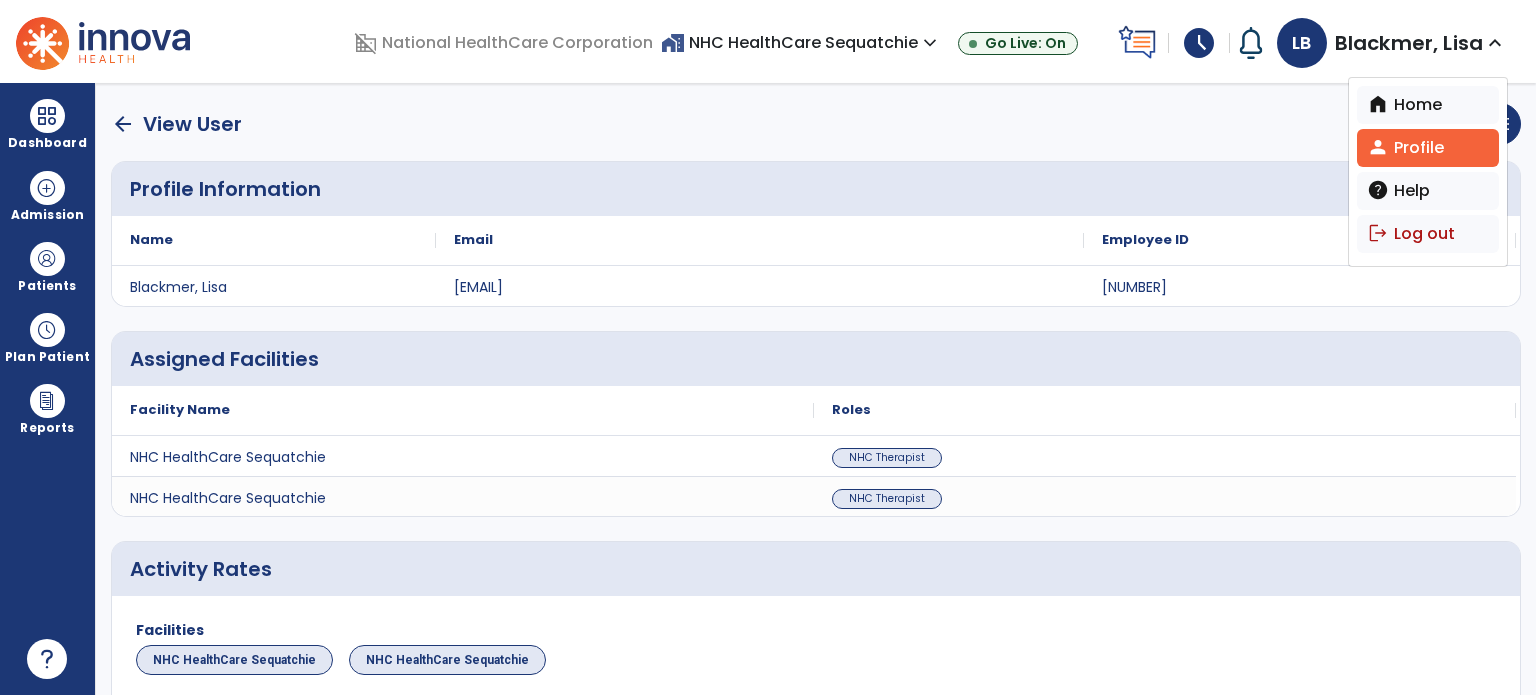 click on "help   Help" at bounding box center [1428, 191] 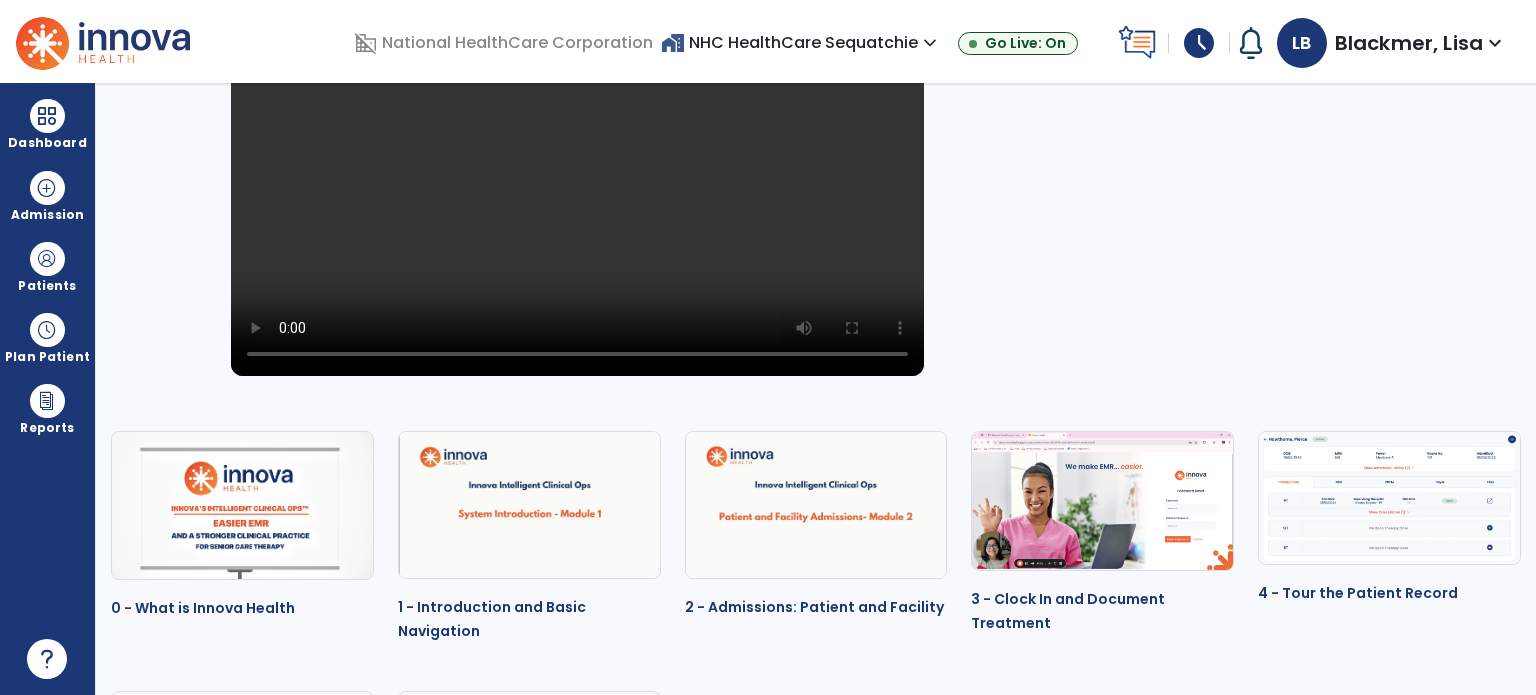 scroll, scrollTop: 0, scrollLeft: 0, axis: both 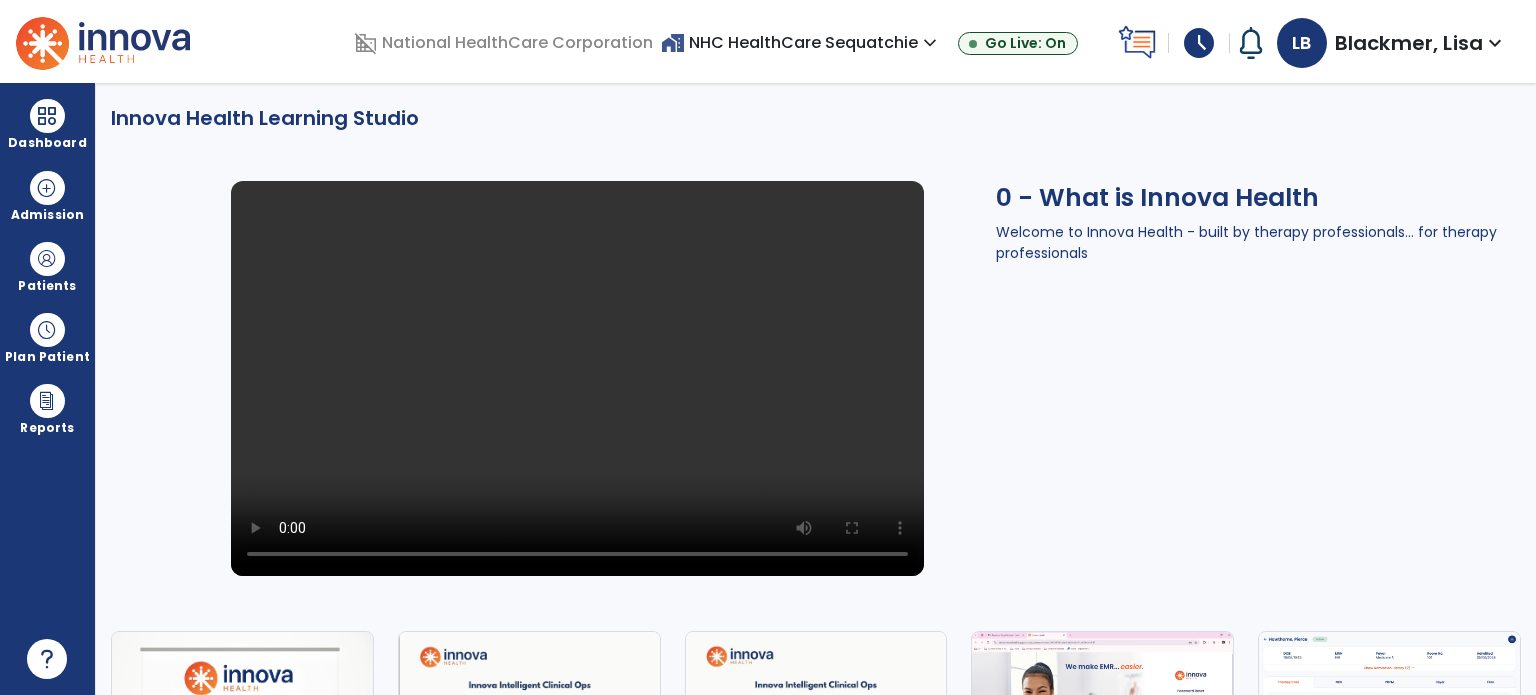 drag, startPoint x: 53, startPoint y: 667, endPoint x: 64, endPoint y: 663, distance: 11.7046995 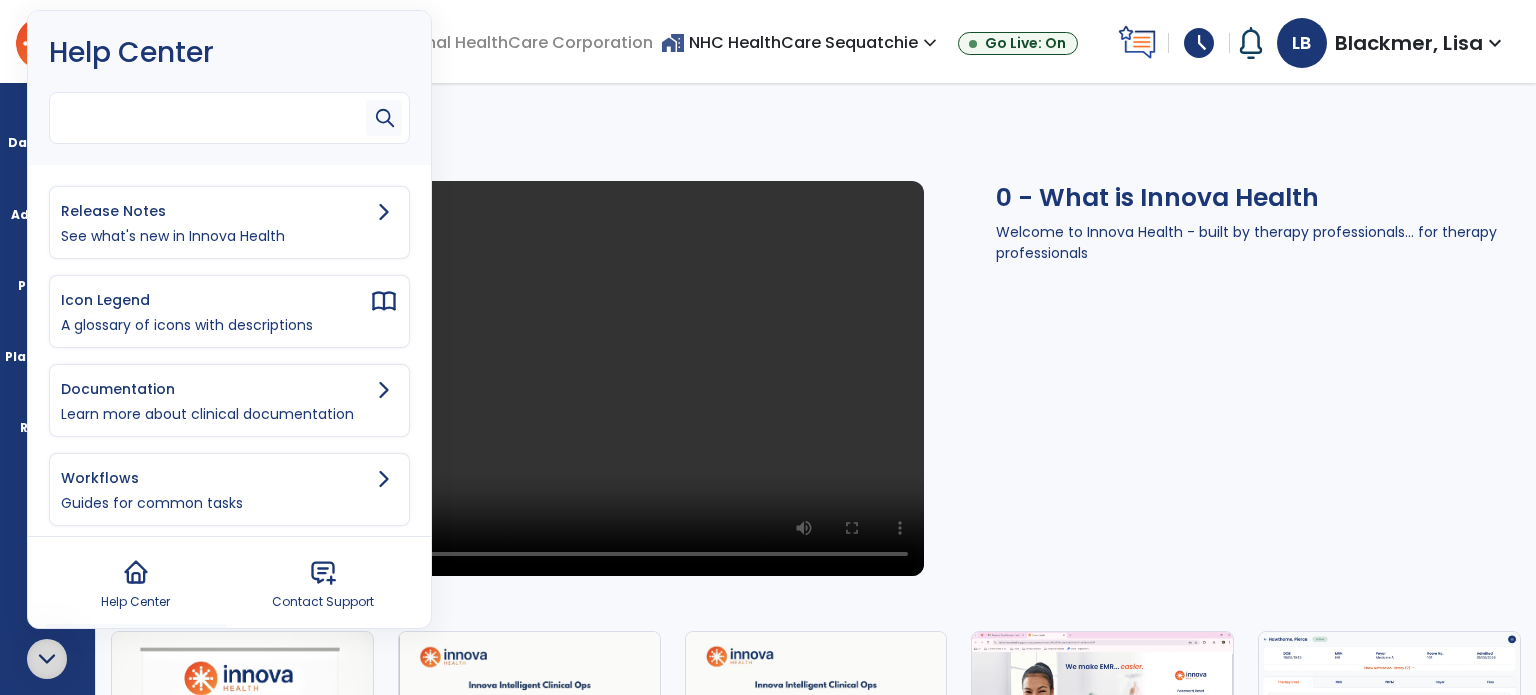 click at bounding box center (212, 113) 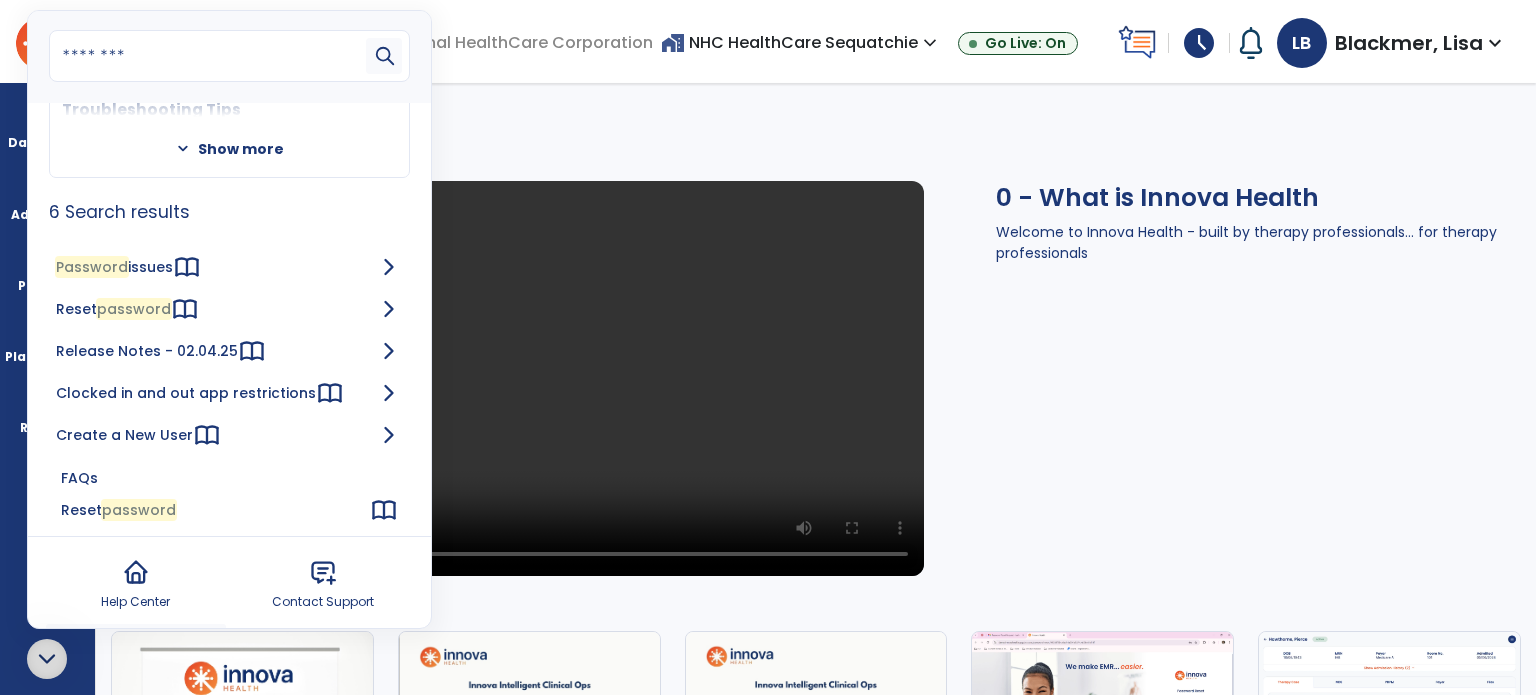 scroll, scrollTop: 285, scrollLeft: 0, axis: vertical 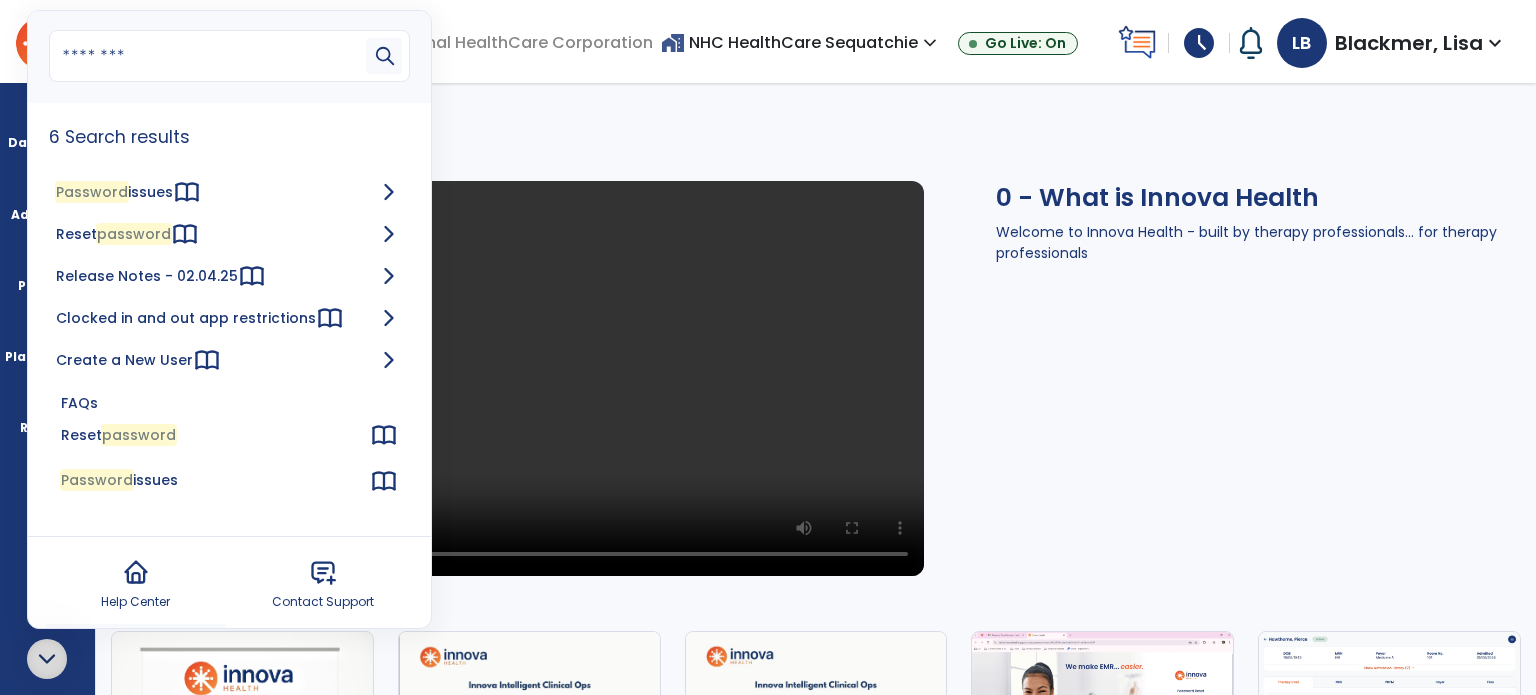 type on "********" 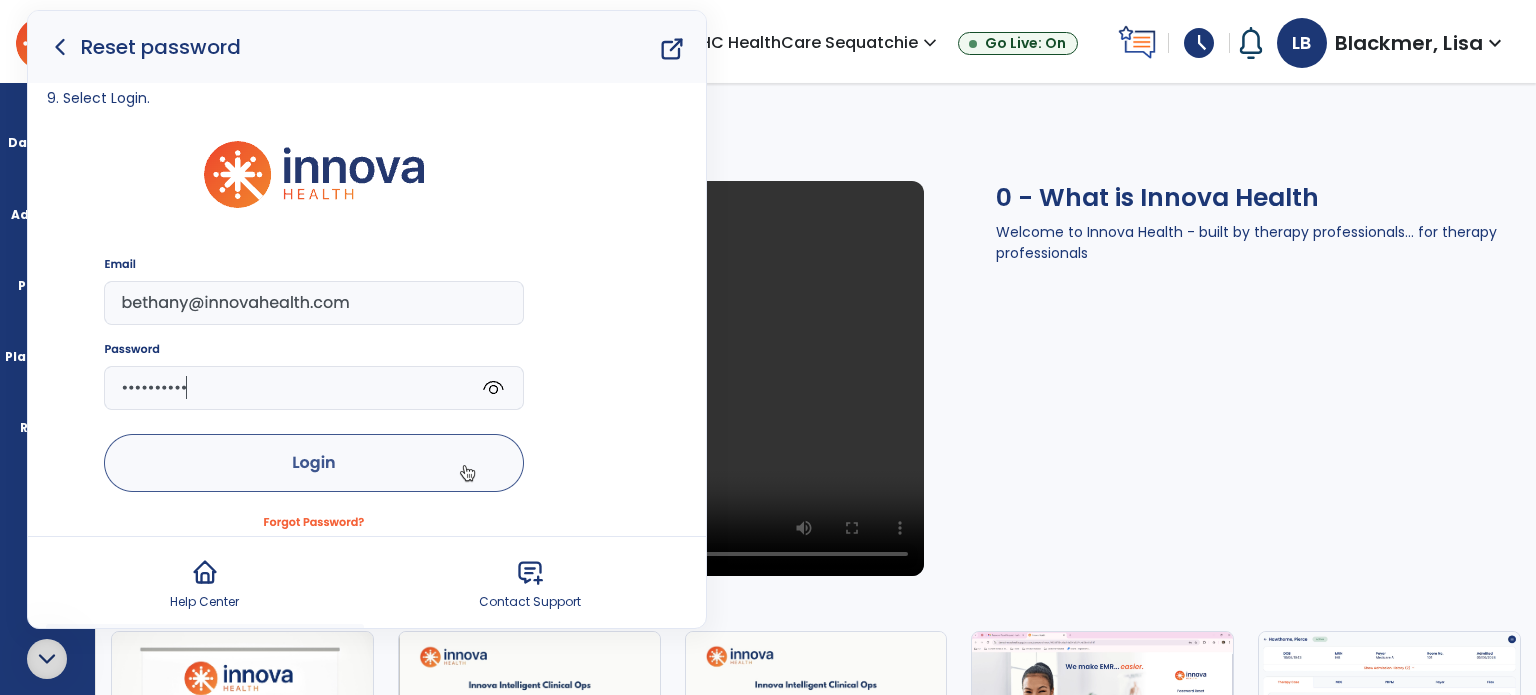 scroll, scrollTop: 2000, scrollLeft: 0, axis: vertical 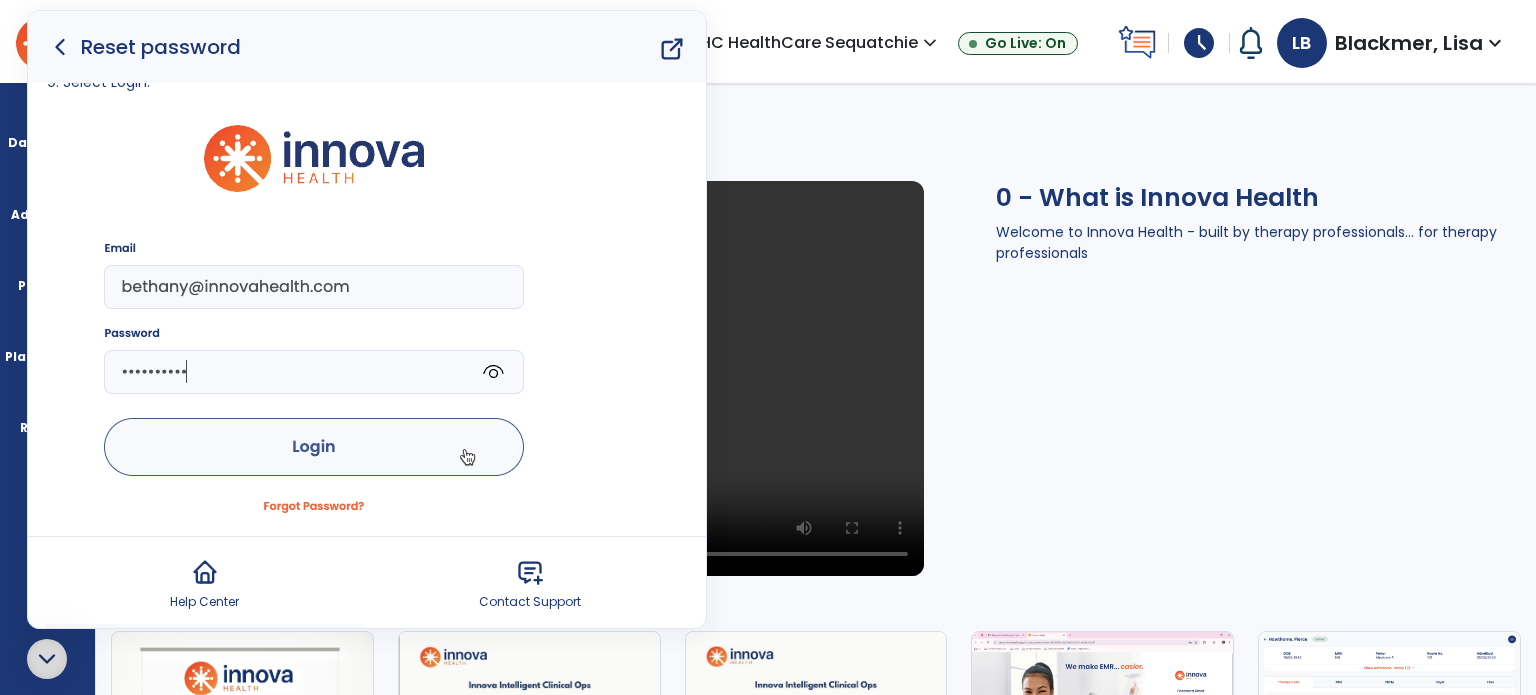 click on "0 - What is Innova Health Welcome to Innova Health - built by therapy professionals...  for therapy professionals" 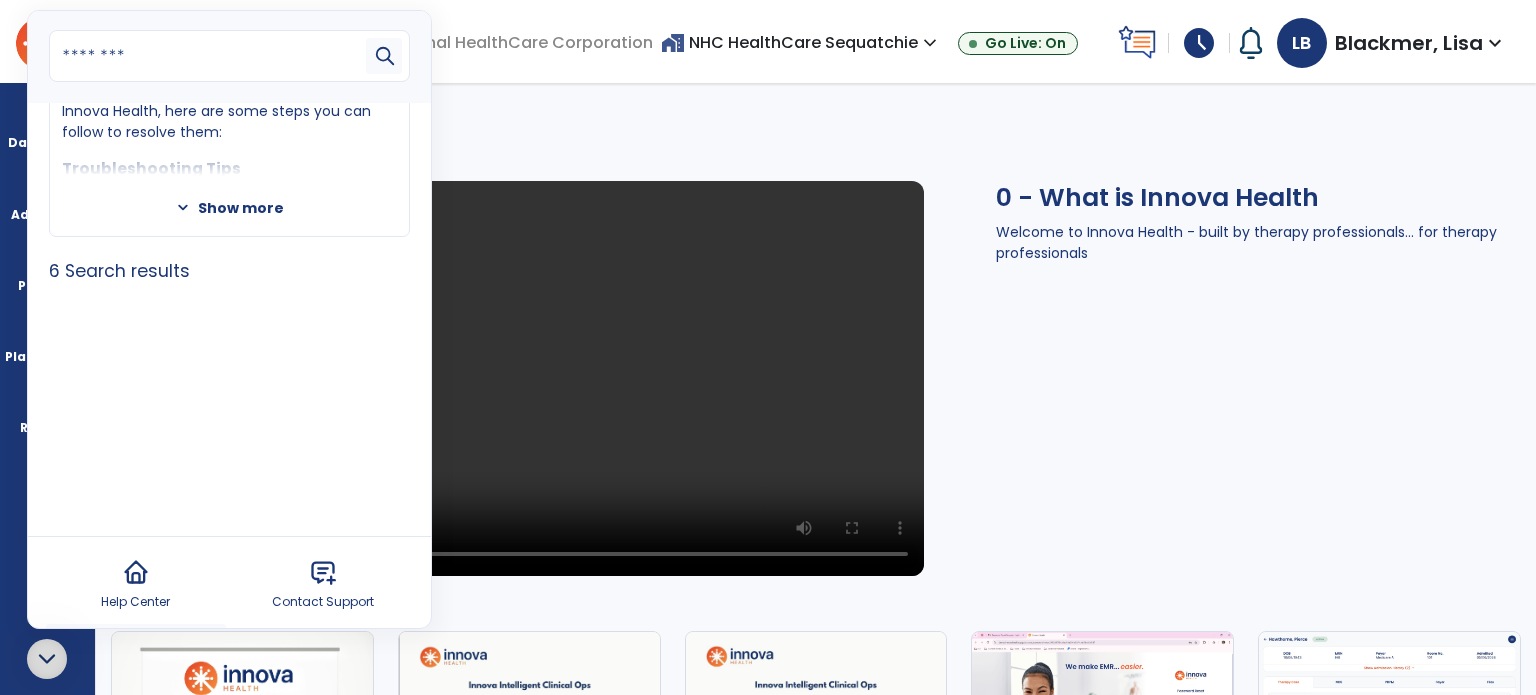 scroll, scrollTop: 148, scrollLeft: 0, axis: vertical 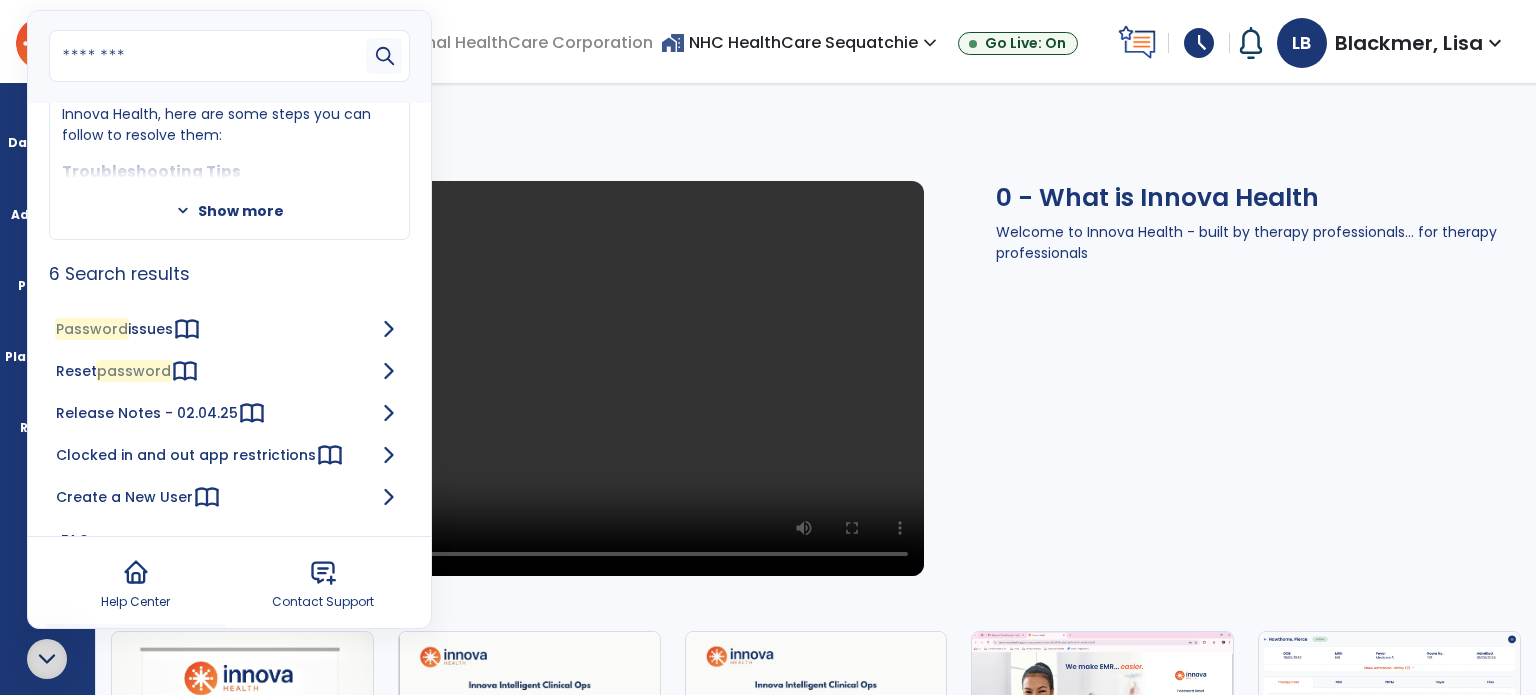 click on "Dashboard" at bounding box center (47, 143) 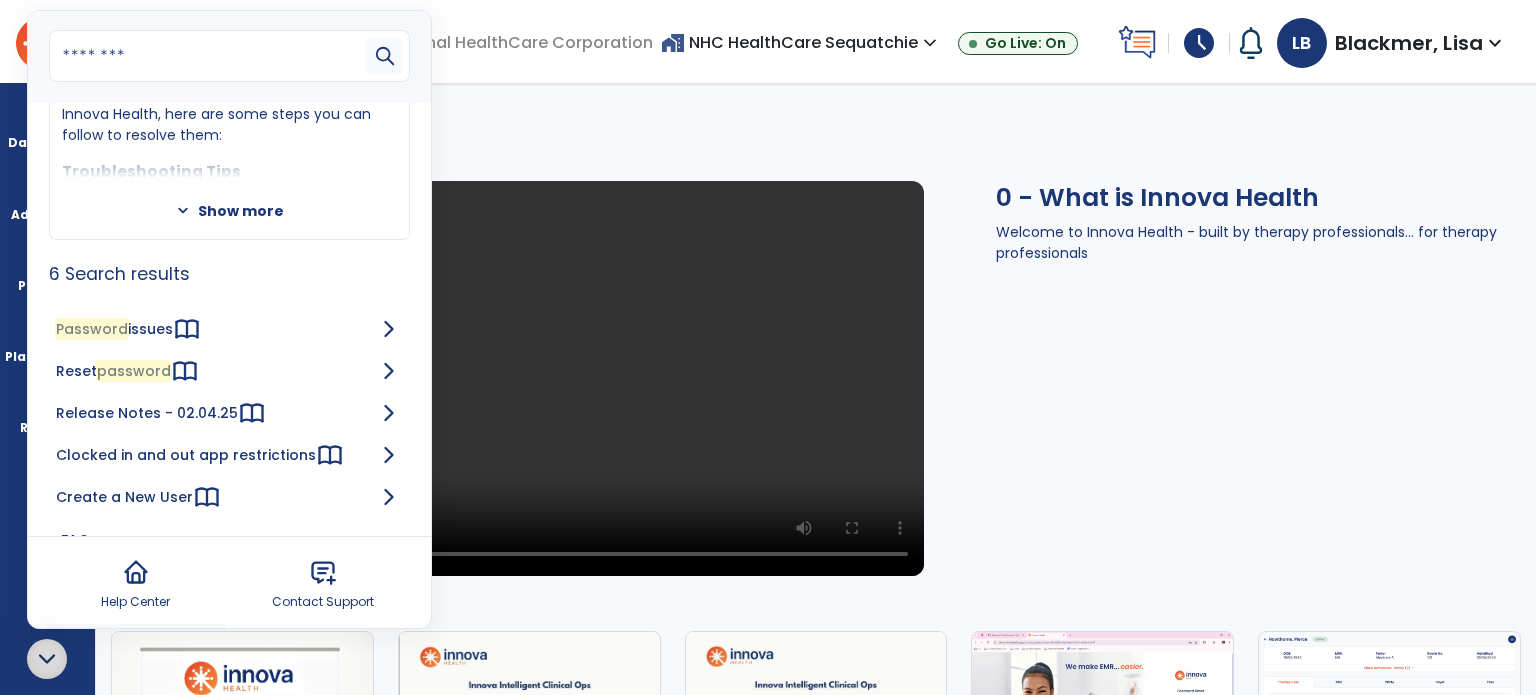 click 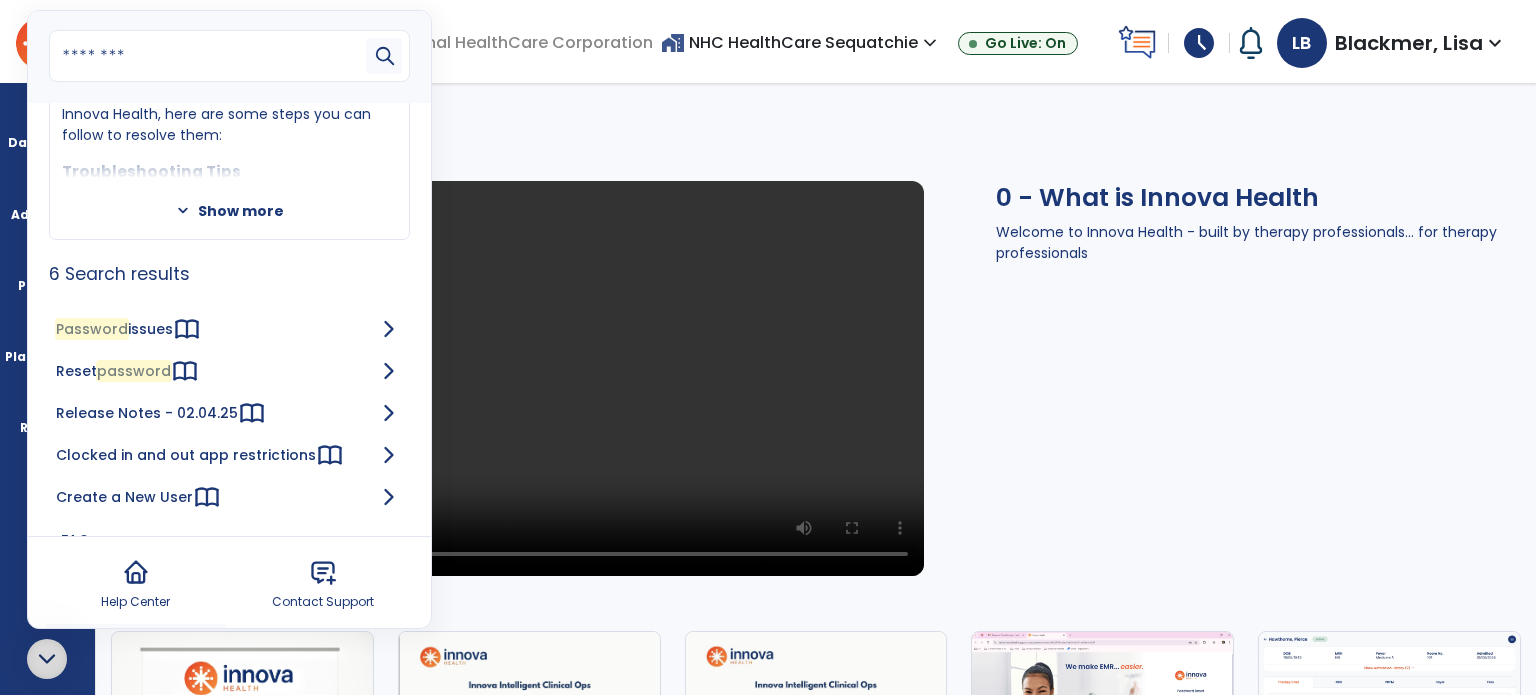 click 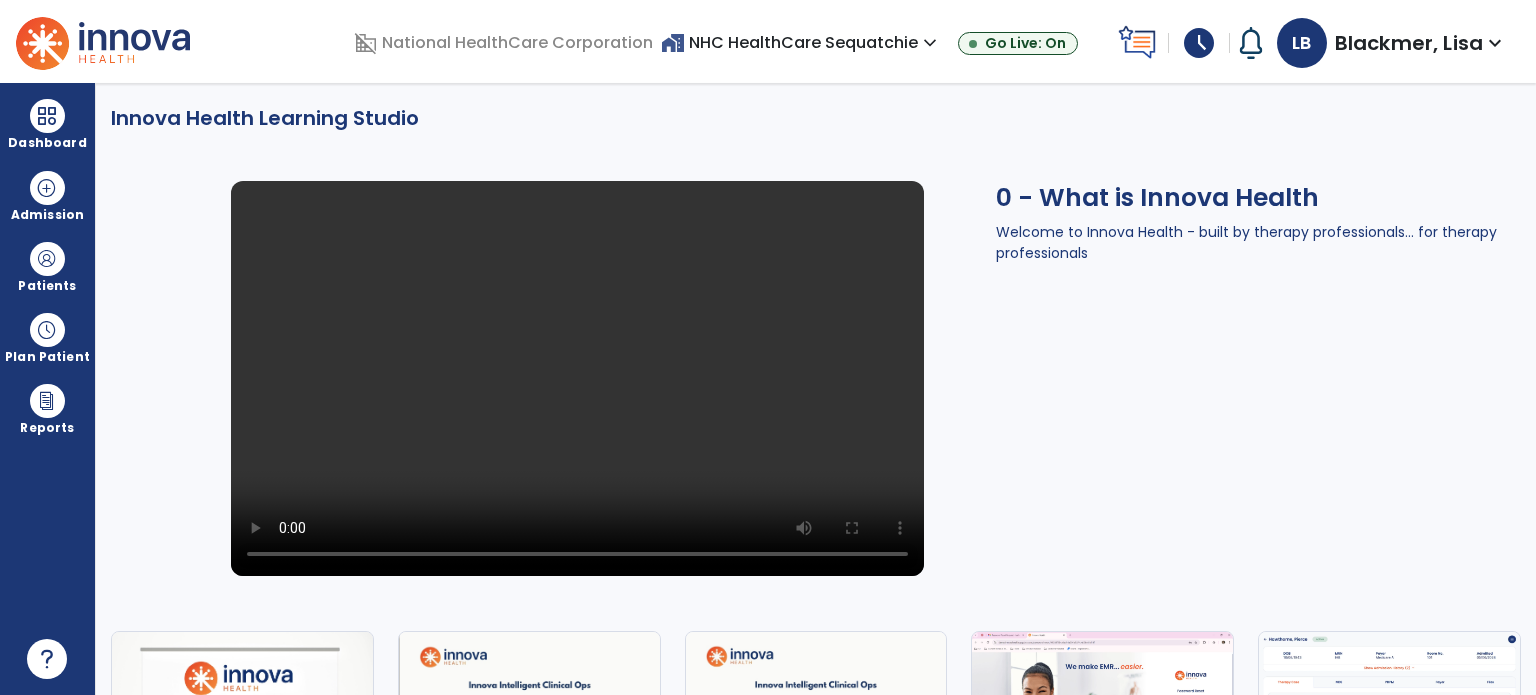click on "Dashboard" at bounding box center [47, 124] 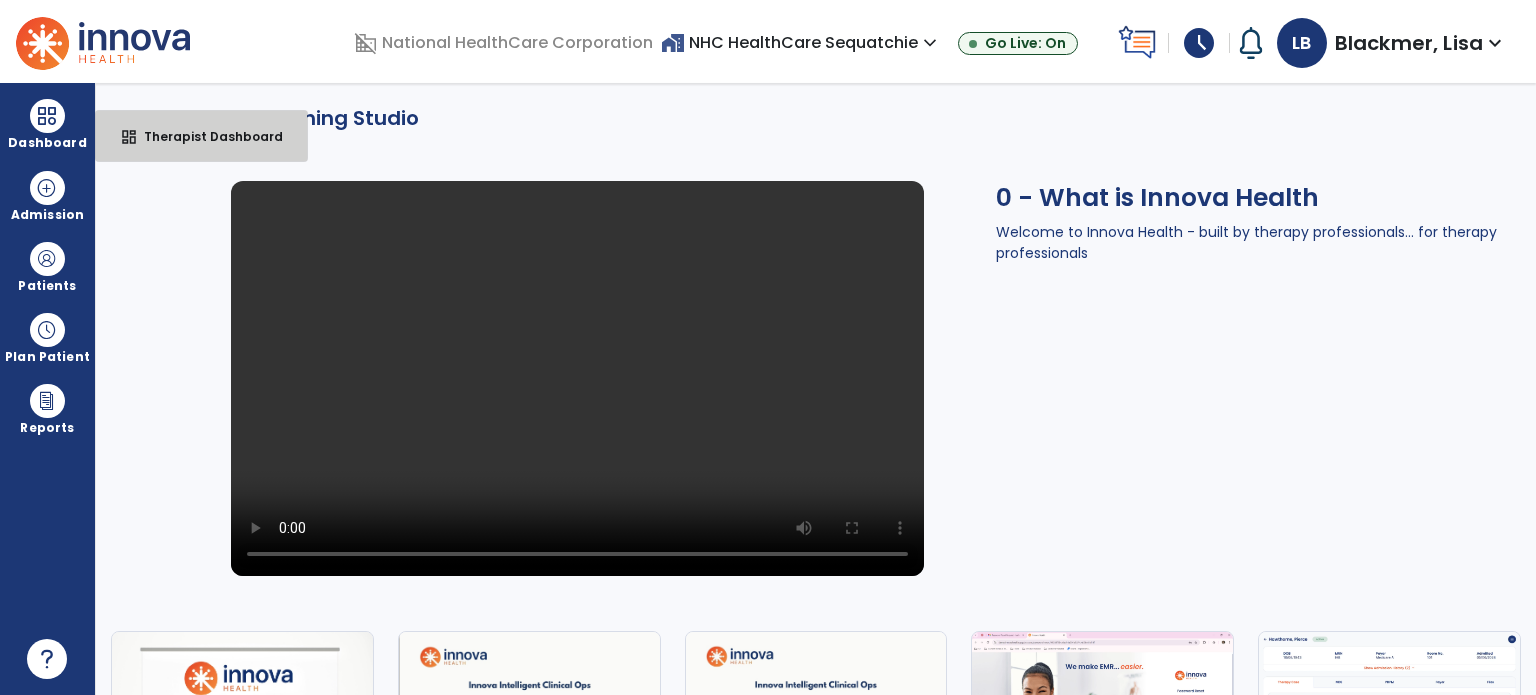 click on "dashboard" at bounding box center [129, 137] 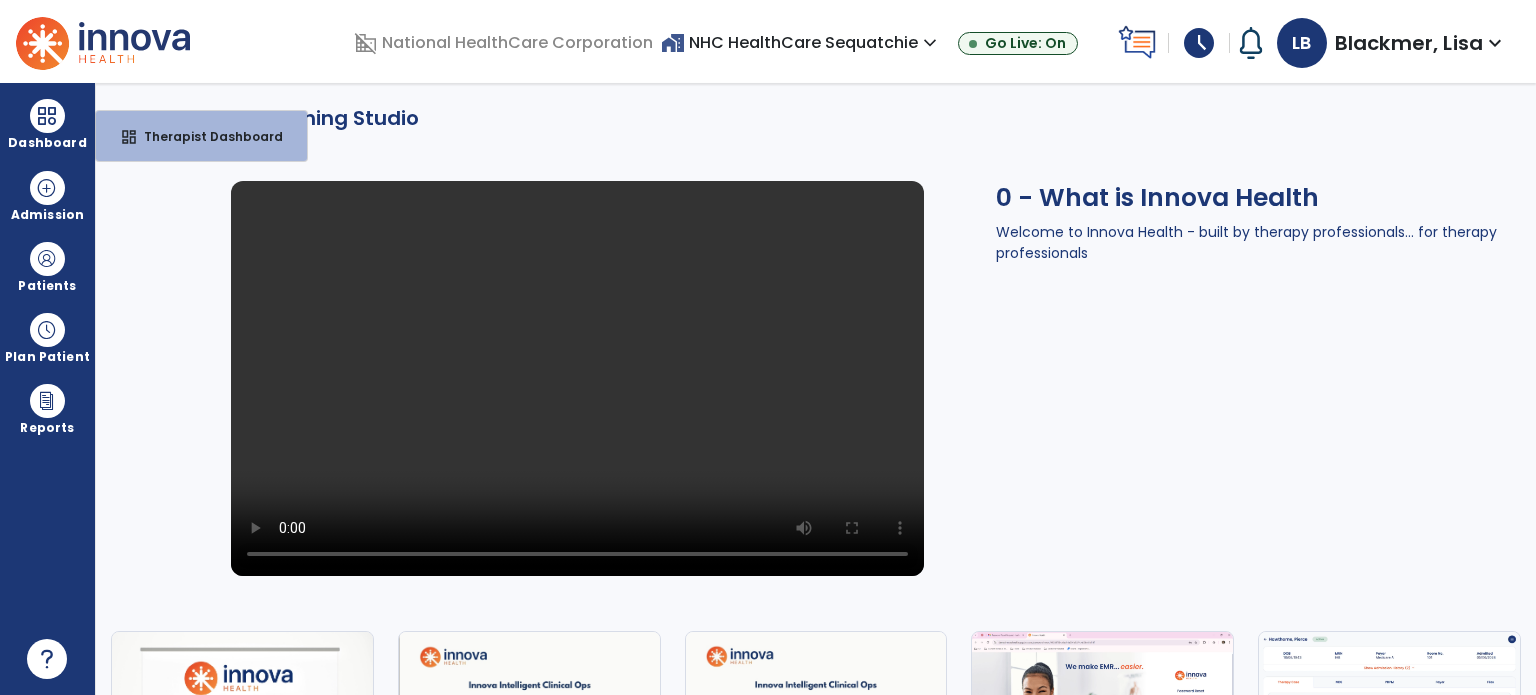 select on "****" 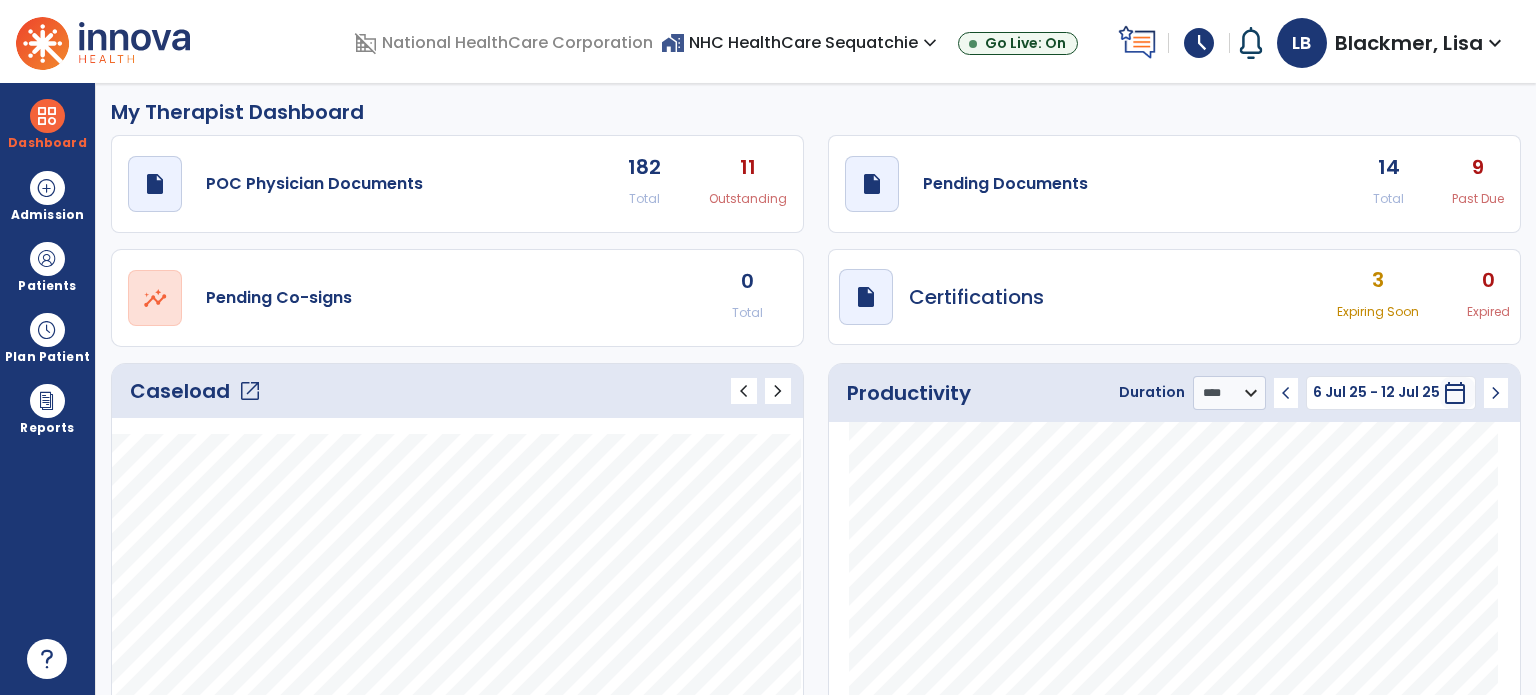scroll, scrollTop: 0, scrollLeft: 0, axis: both 